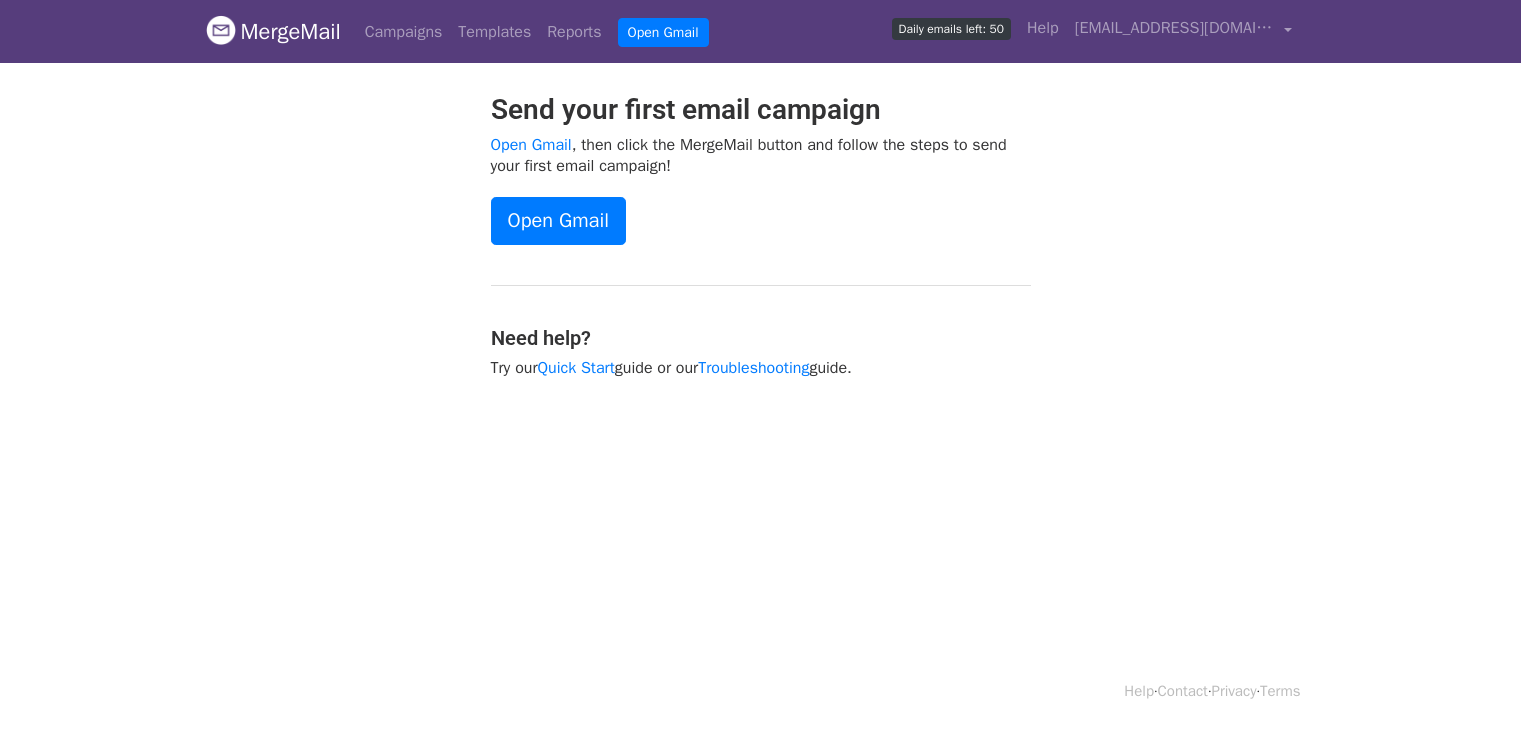 scroll, scrollTop: 0, scrollLeft: 0, axis: both 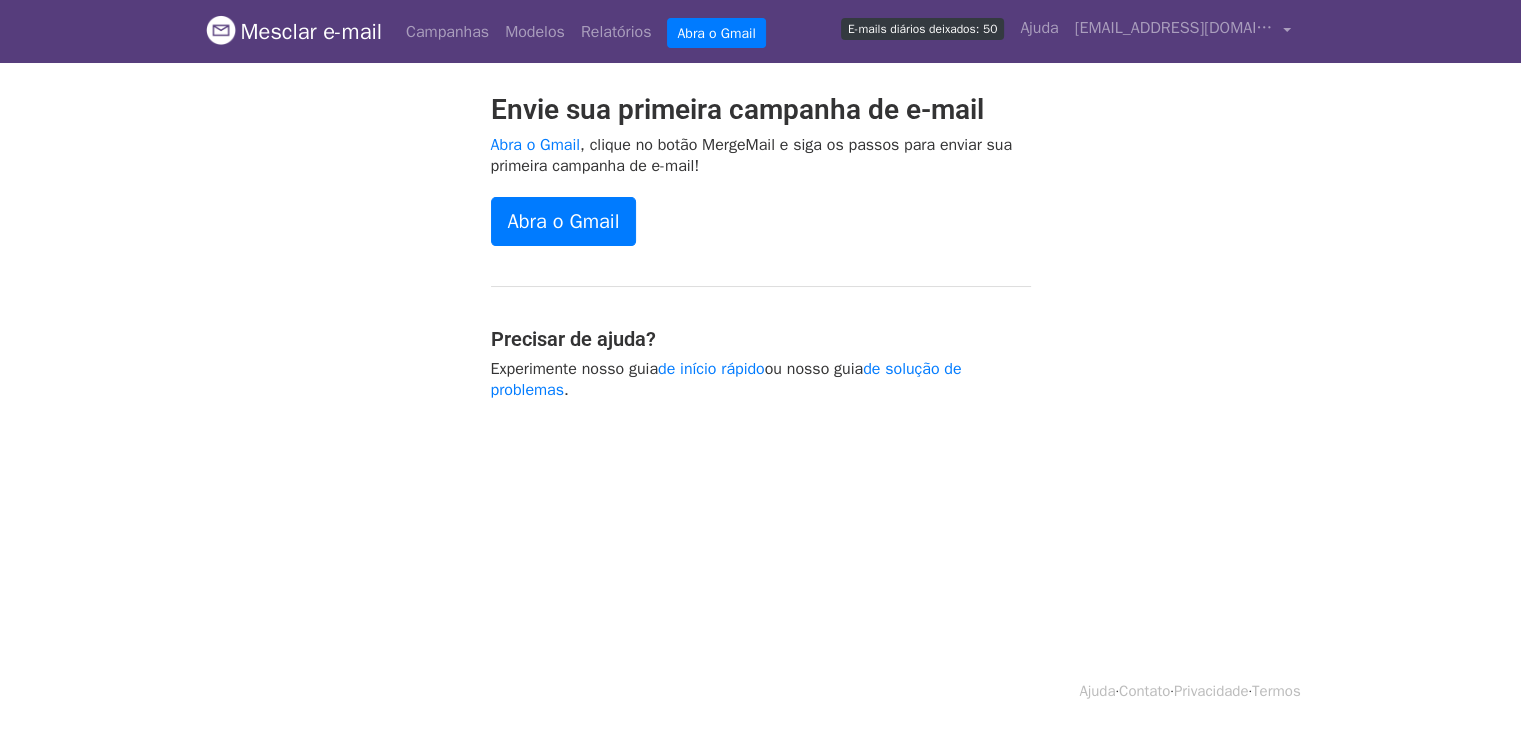 click on "Mesclar e-mail
Campanhas
Modelos
Relatórios
Abra o Gmail
E-mails diários deixados: 50
Ajuda
imersao-ra@irede.org.br
Conta
Cancelar assinaturas
Integrações
Configurações de notificação
sair
Novos recursos
Vocês estão todos atualizados!
Campanhas agendadas
Programe seus e-mails para serem enviados mais tarde.
Ler mais
Relatórios de conta
Visualize relatórios de todas as suas campanhas para encontrar destinatários altamente engajados e ver quais modelos e campanhas têm mais cliques e aberturas.
Ler mais
Ver meus relatórios
Editor de modelos
Crie lindos e-mails usando nosso poderoso editor de modelos.
Ler mais
Ver meus modelos
Envie sua primeira campanha de e-mail
Abra o Gmail  , clique no botão MergeMail e siga os passos para enviar sua primeira campanha de e-mail!
Abra o Gmail" at bounding box center (760, 250) 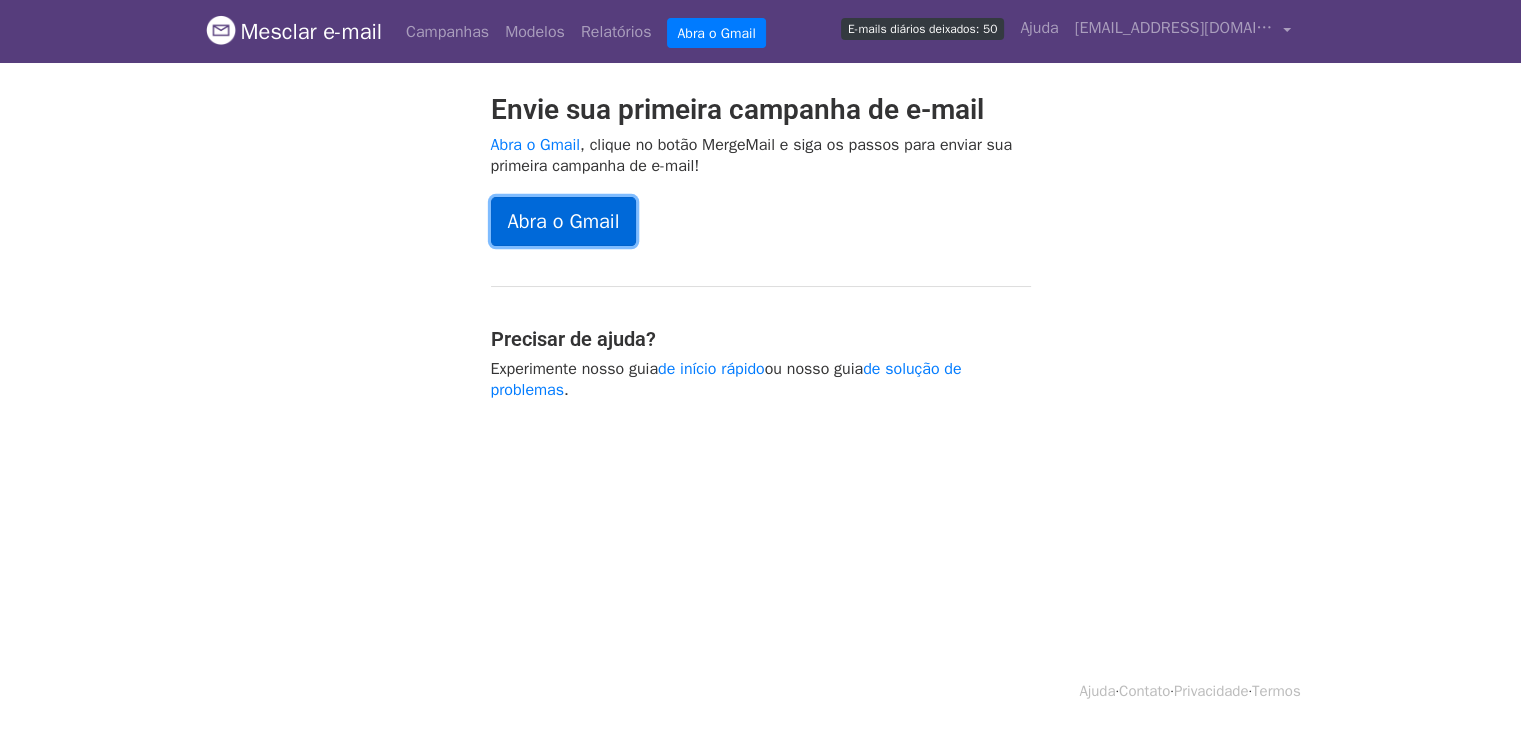 click on "Abra o Gmail" at bounding box center [564, 221] 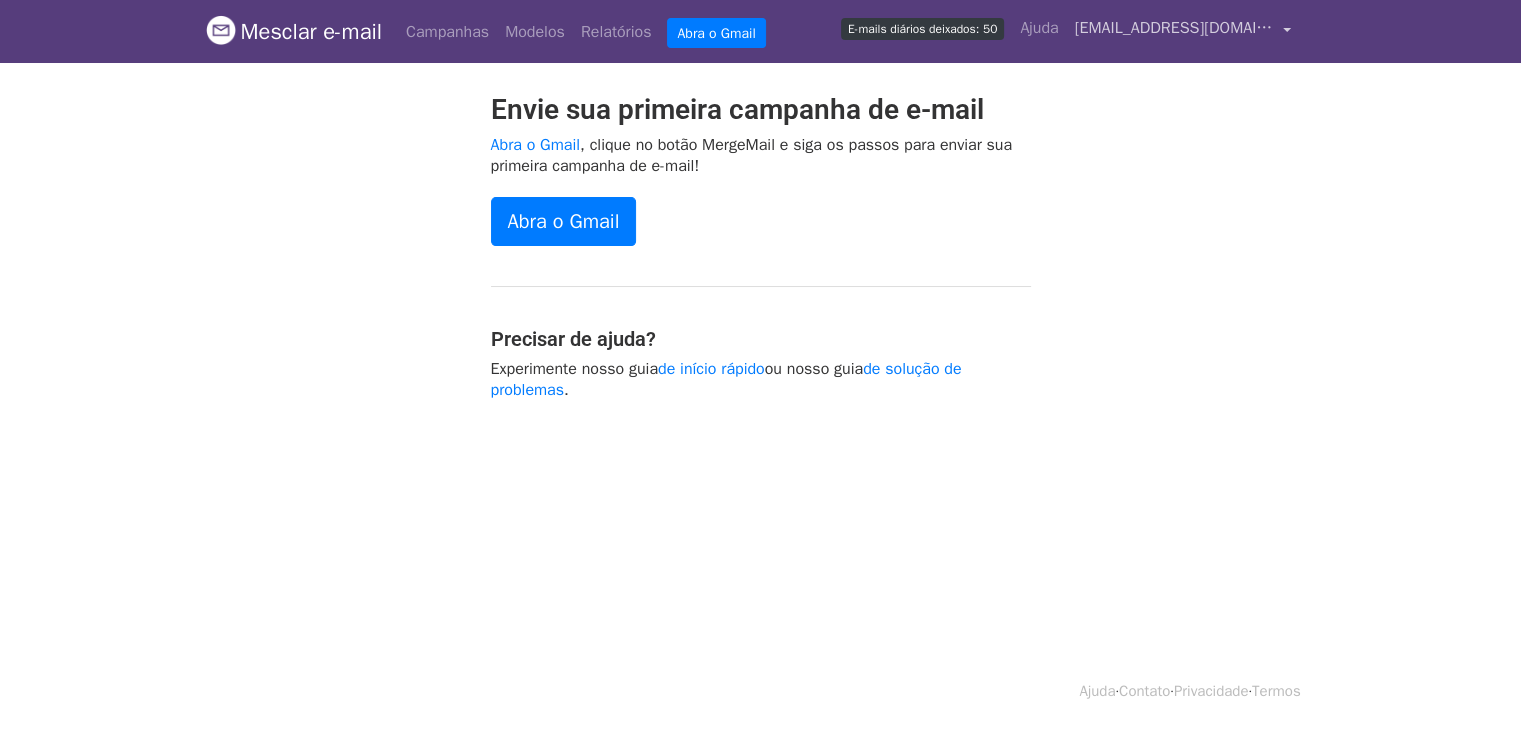 click on "[EMAIL_ADDRESS][DOMAIN_NAME]" at bounding box center [1198, 28] 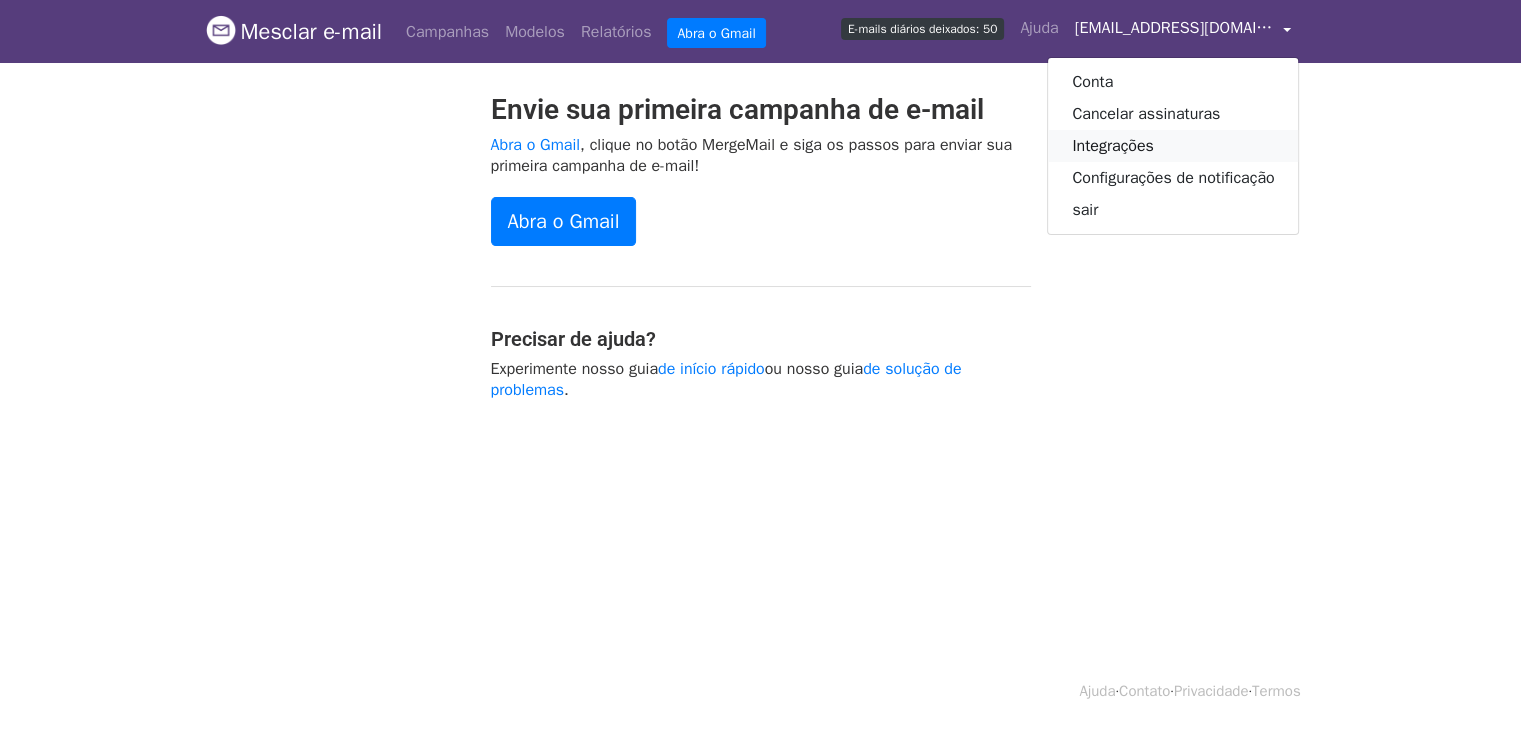 click on "Integrações" at bounding box center (1112, 146) 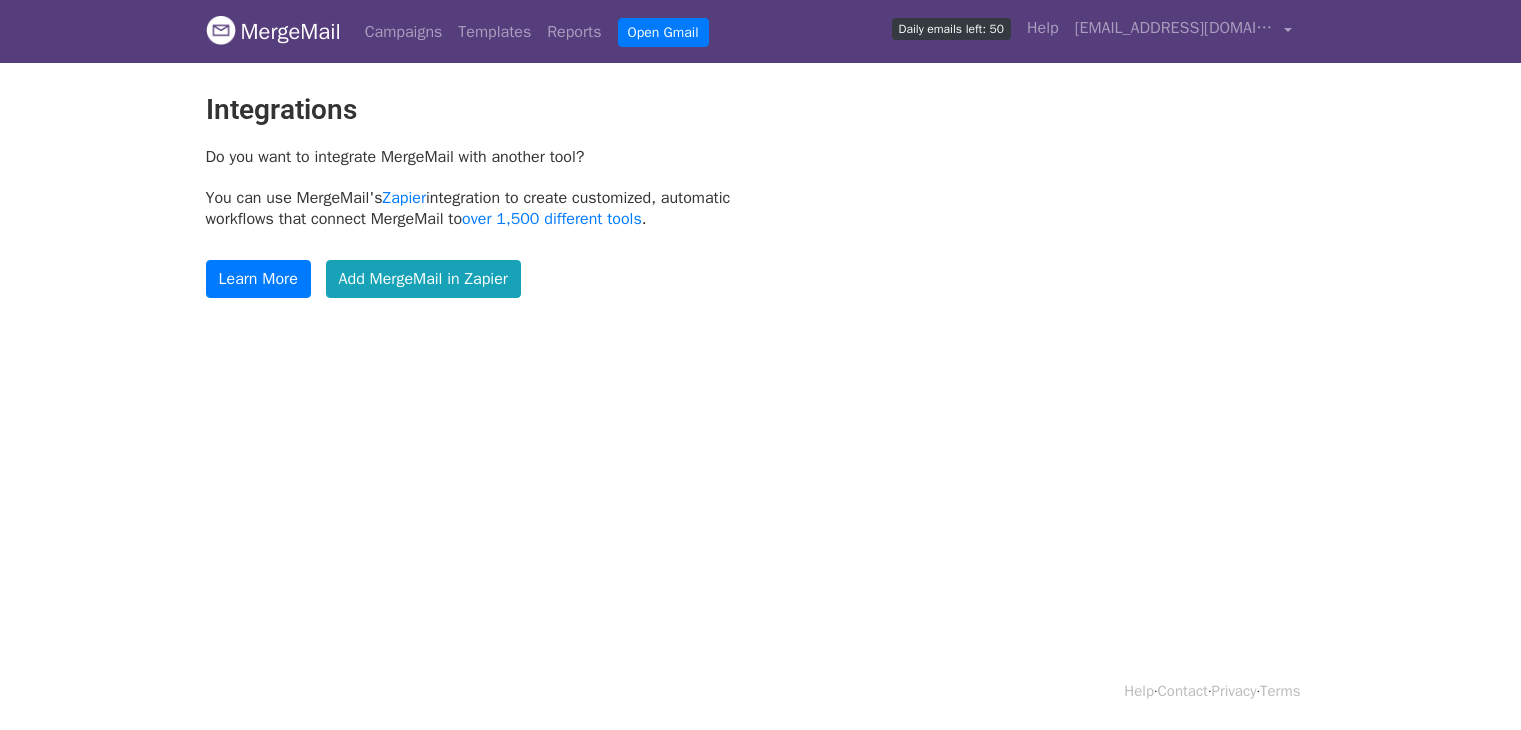 scroll, scrollTop: 0, scrollLeft: 0, axis: both 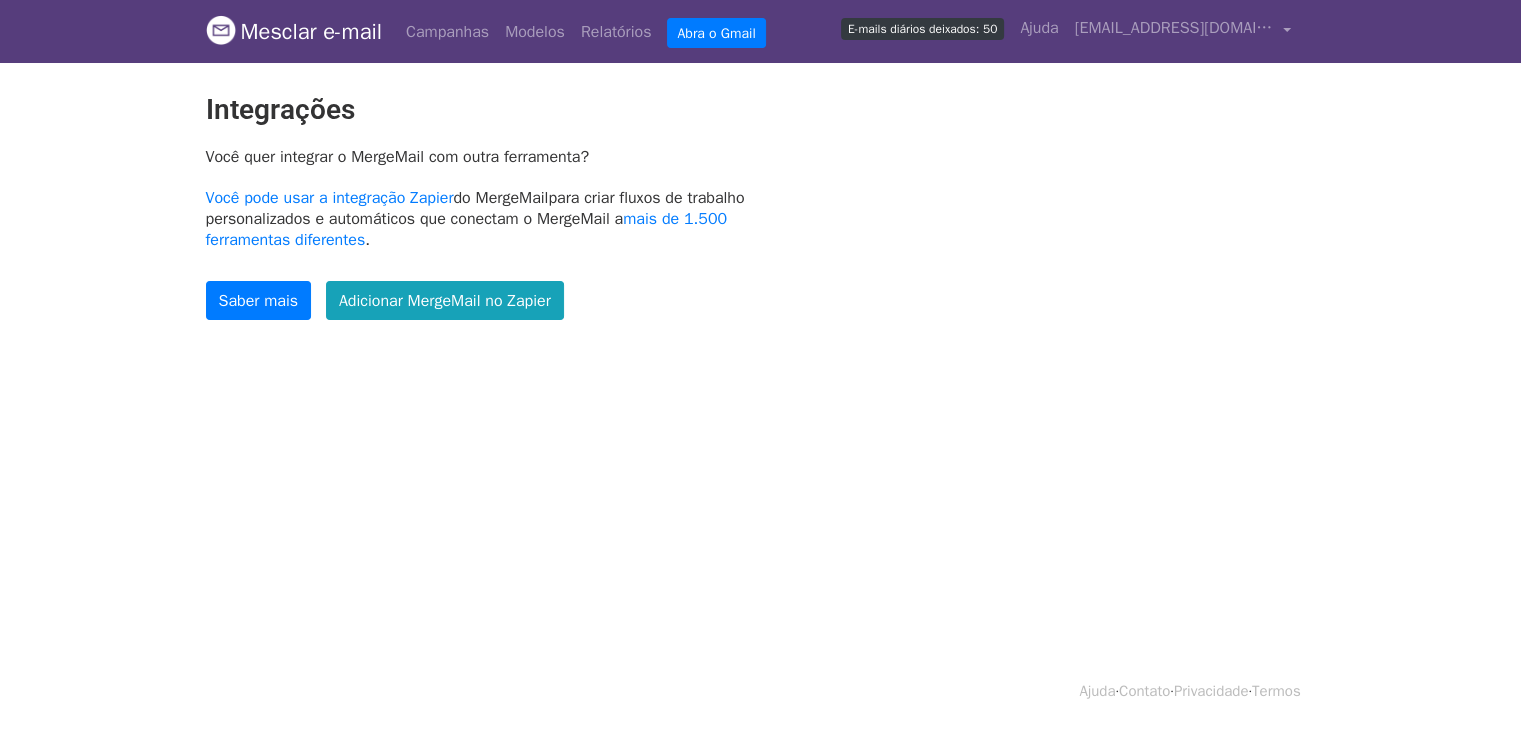 click on "Mesclar e-mail
Campanhas
Modelos
Relatórios
Abra o Gmail
E-mails diários deixados: 50
Ajuda
imersao-ra@irede.org.br
Conta
Cancelar assinaturas
Integrações
Configurações de notificação
sair
Novos recursos
Vocês estão todos atualizados!
Campanhas agendadas
Programe seus e-mails para serem enviados mais tarde.
Ler mais
Relatórios de conta
Visualize relatórios de todas as suas campanhas para encontrar destinatários altamente engajados e ver quais modelos e campanhas têm mais cliques e aberturas.
Ler mais
Ver meus relatórios
Editor de modelos
Crie lindos e-mails usando nosso poderoso editor de modelos.
Ler mais
Ver meus modelos
Integrações
Você quer integrar o MergeMail com outra ferramenta?
Você pode usar a integração Zapier
do MergeMail  mais de 1.500 ferramentas diferentes" at bounding box center [760, 365] 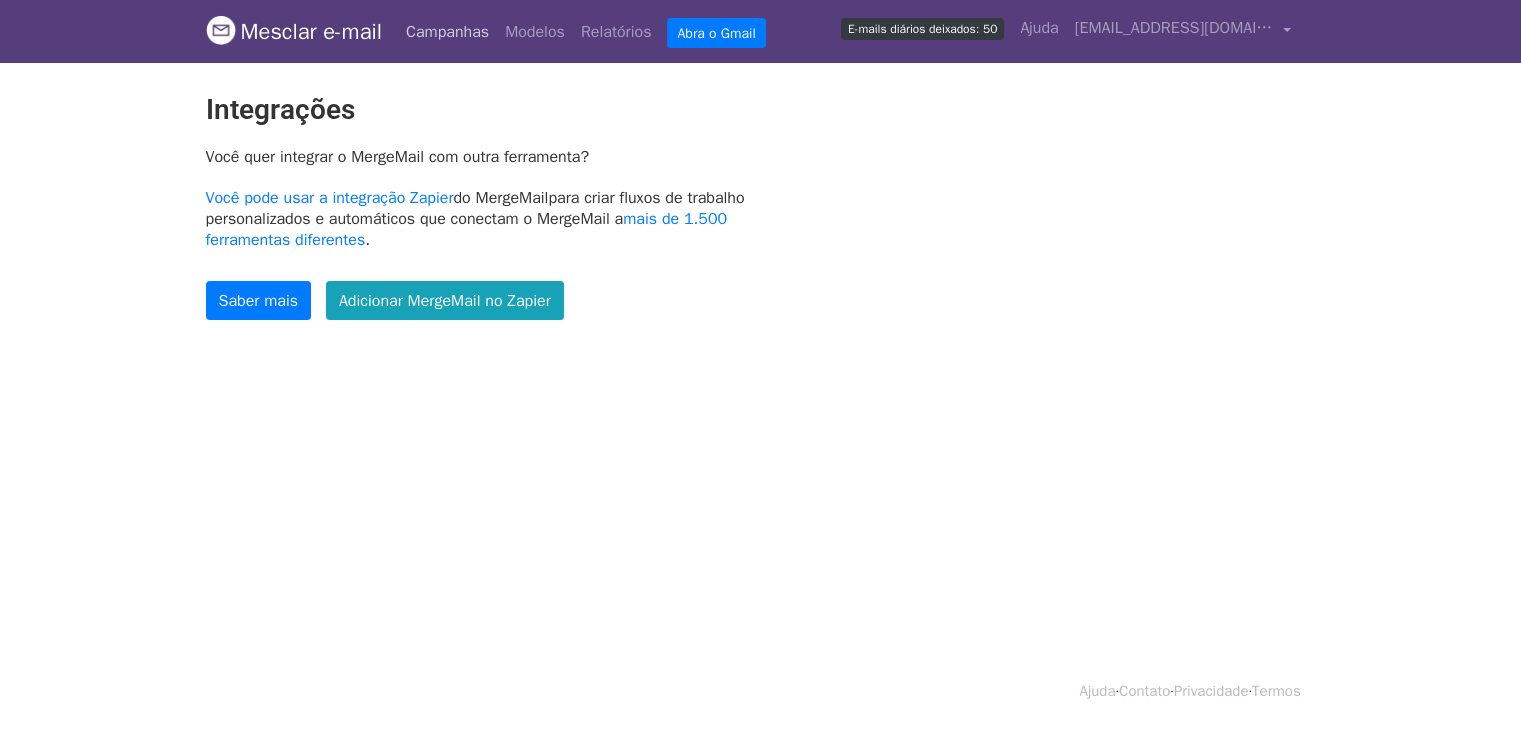 click on "Campanhas" at bounding box center [447, 32] 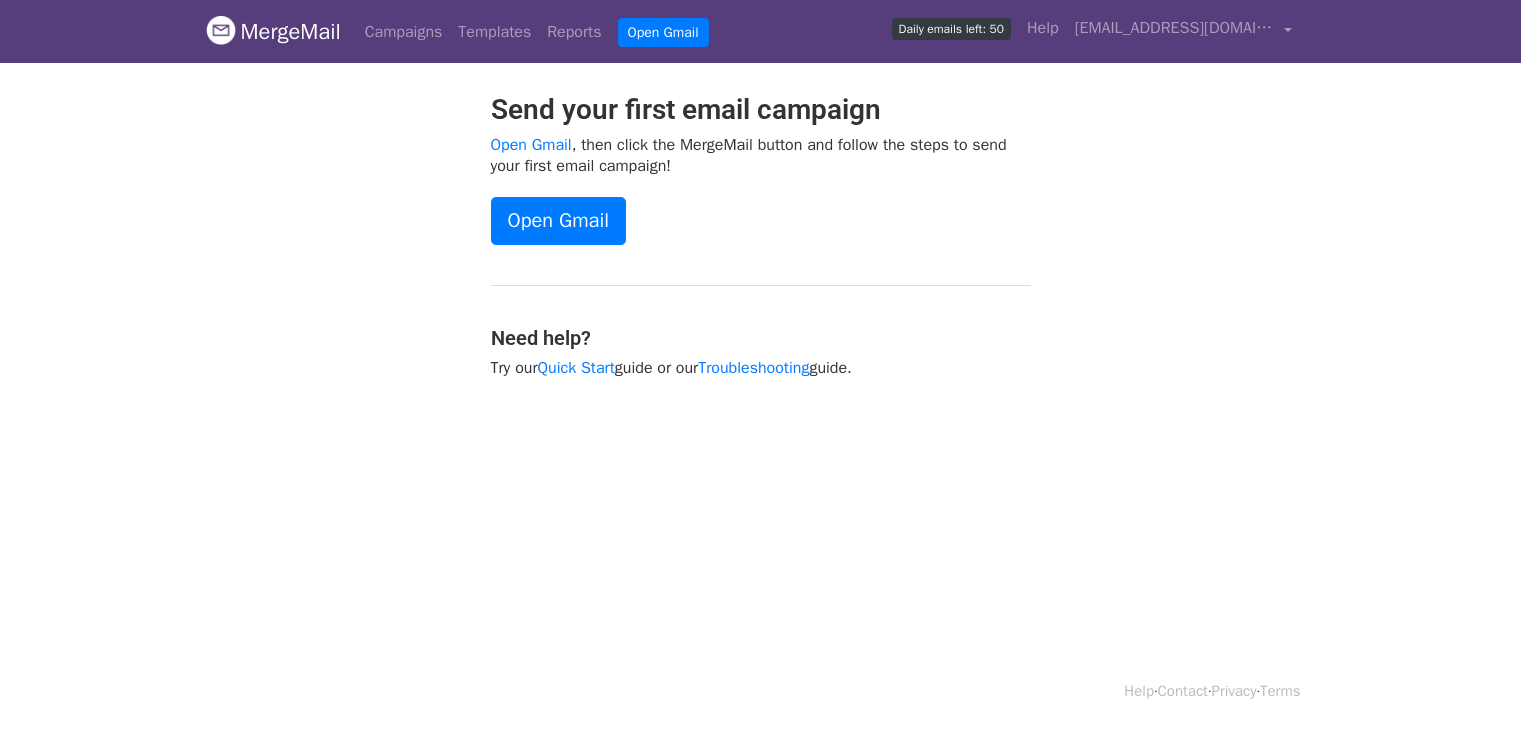 scroll, scrollTop: 0, scrollLeft: 0, axis: both 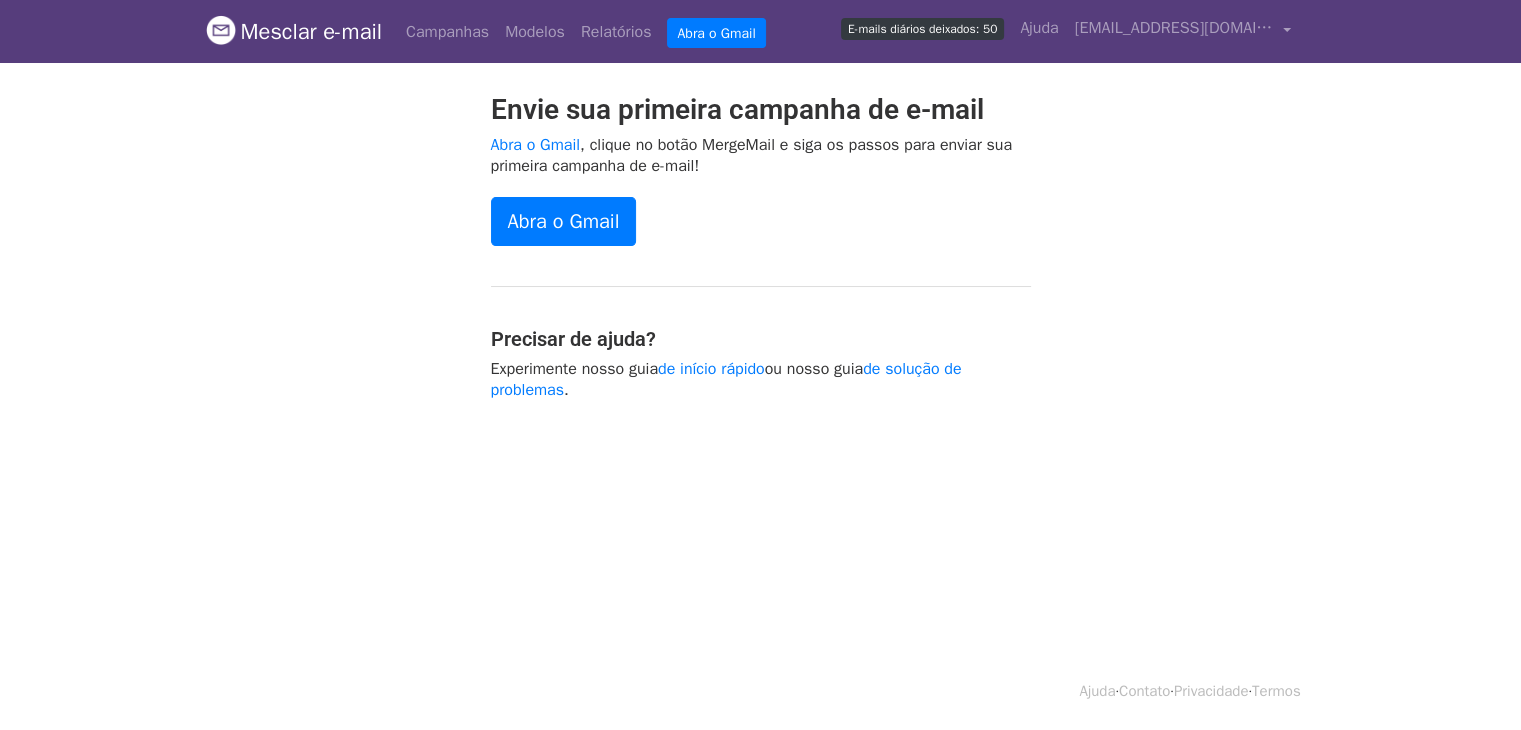 click on "Envie sua primeira campanha de e-mail
Abra o Gmail  , clique no botão MergeMail e siga os passos para enviar sua primeira campanha de e-mail!
Abra o Gmail
Precisar de ajuda?
Experimente nosso guia  de início rápido  ou nosso guia  de solução de problemas  ." at bounding box center (761, 257) 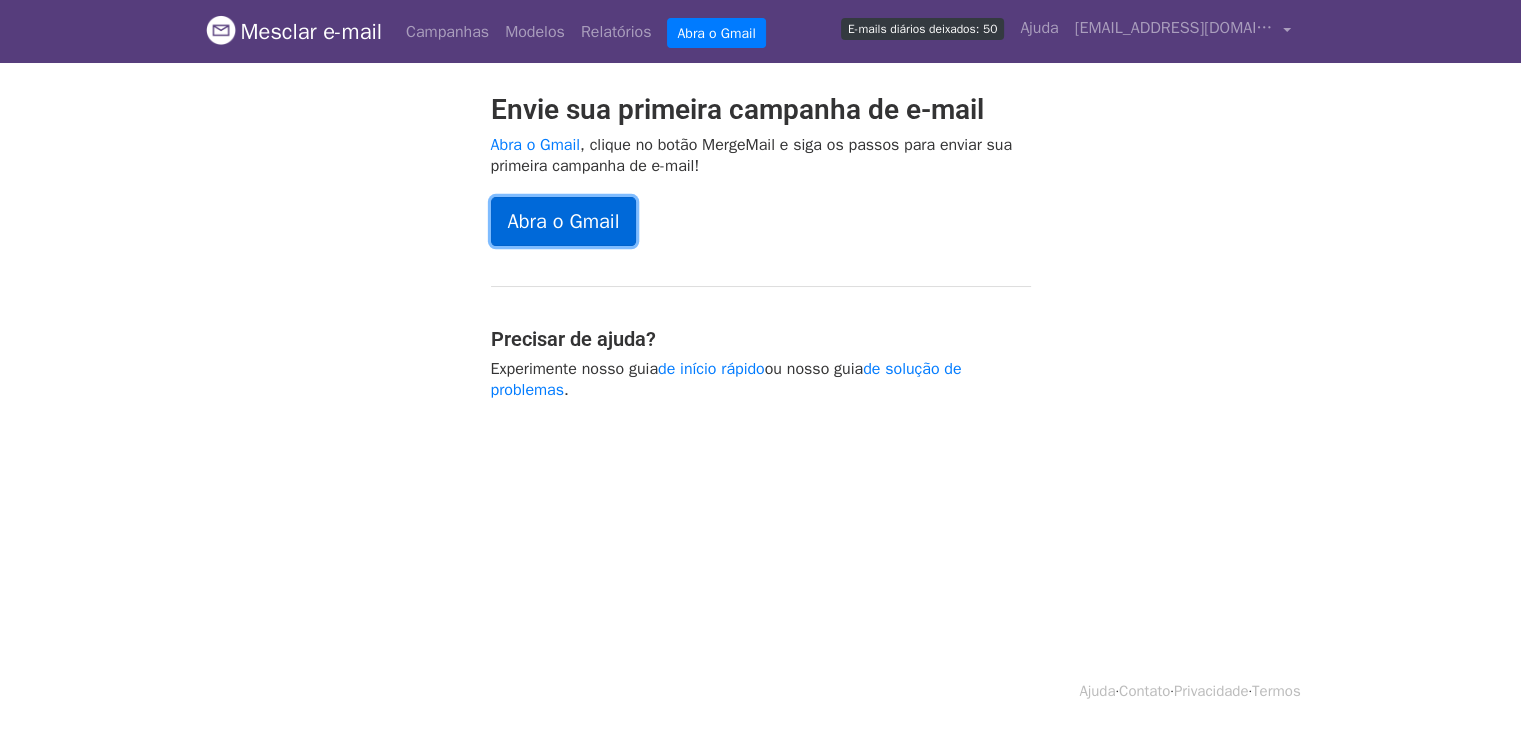 click on "Abra o Gmail" at bounding box center [564, 221] 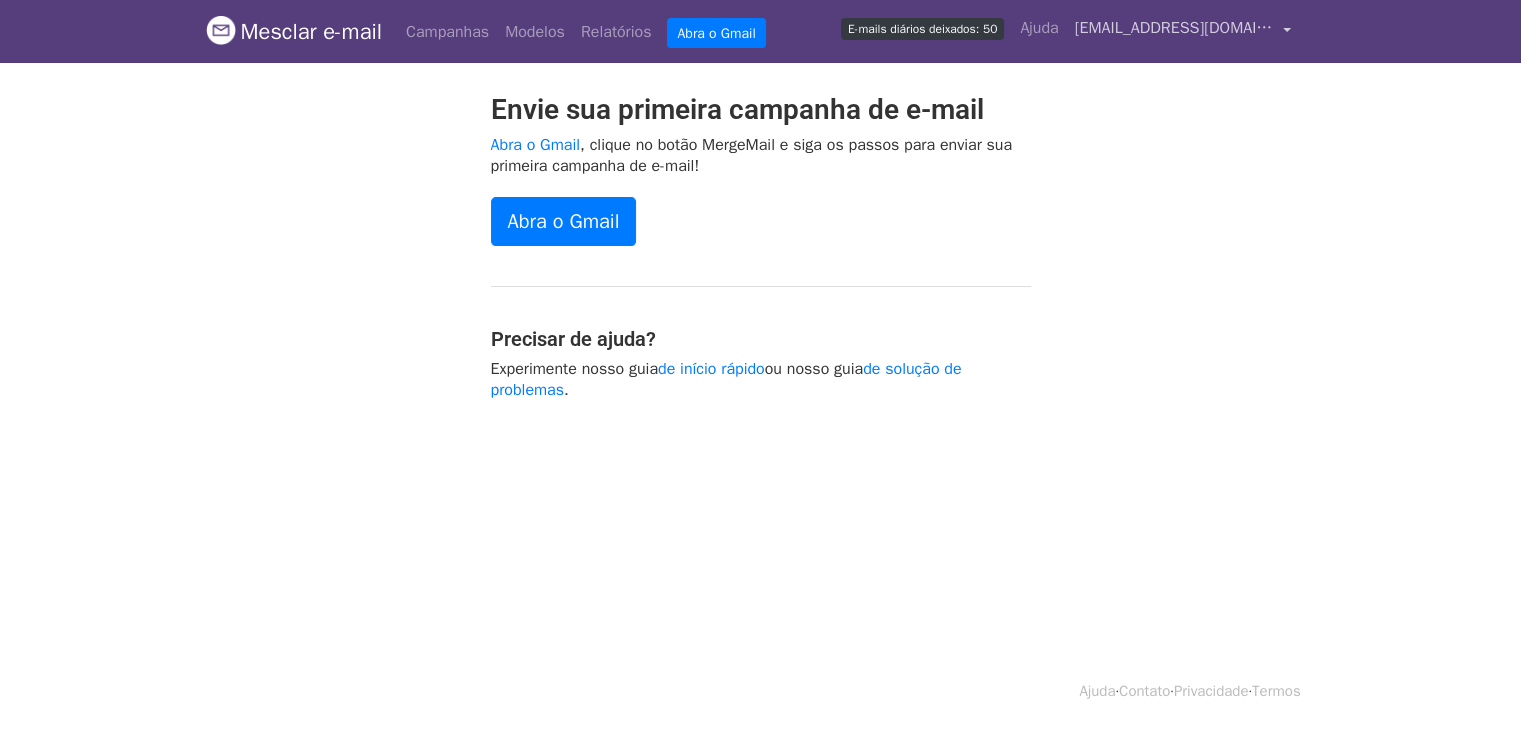 click on "[EMAIL_ADDRESS][DOMAIN_NAME]" at bounding box center (1175, 28) 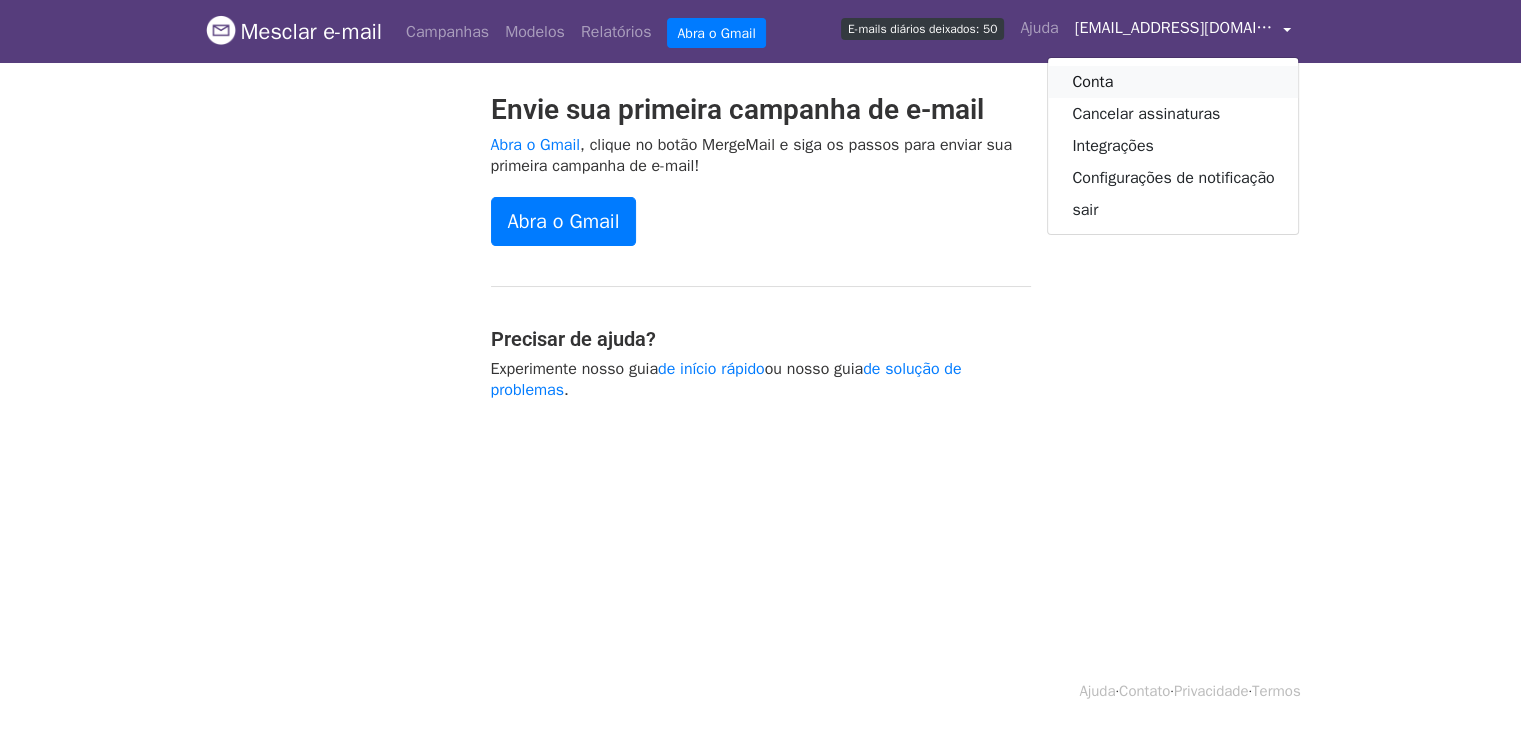 click on "Conta" at bounding box center [1173, 82] 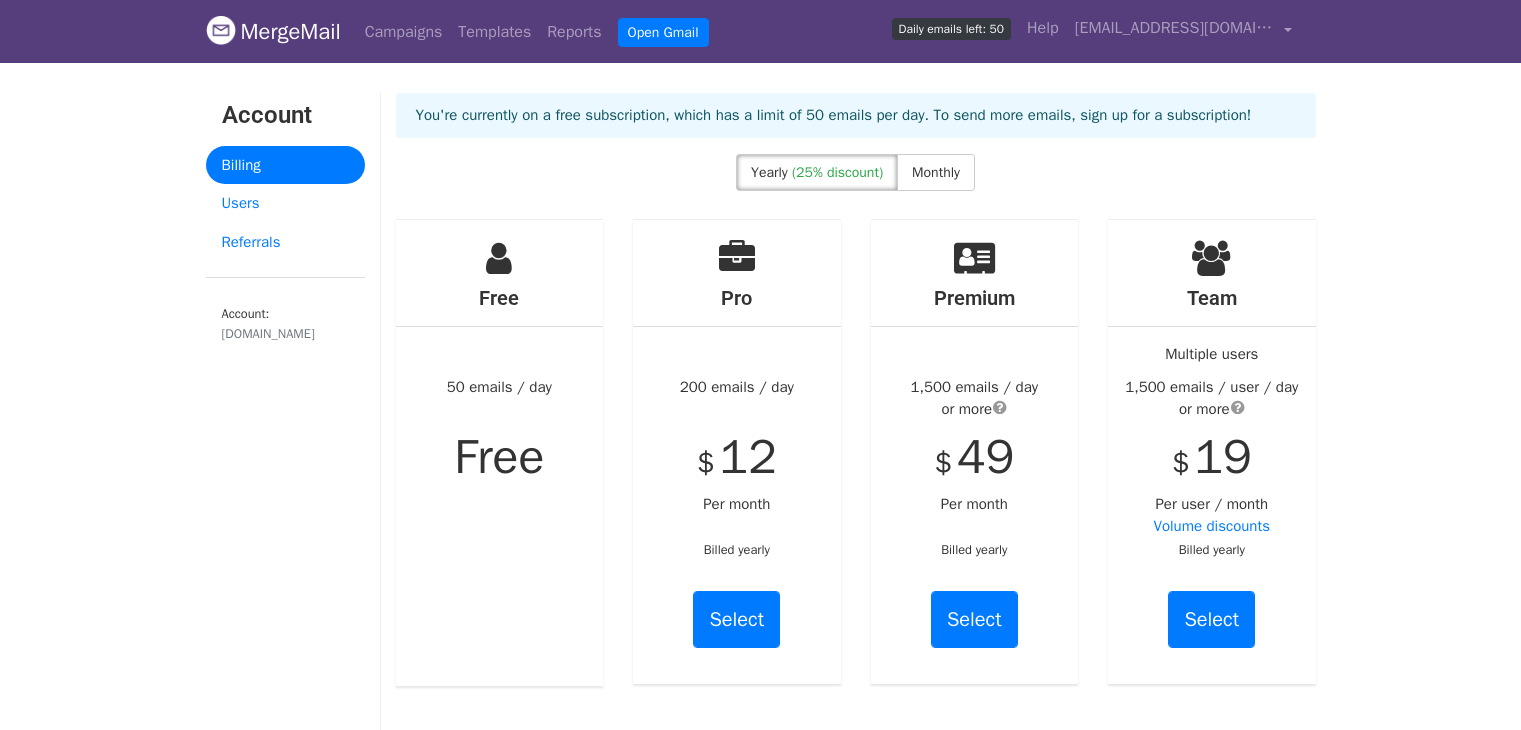 scroll, scrollTop: 0, scrollLeft: 0, axis: both 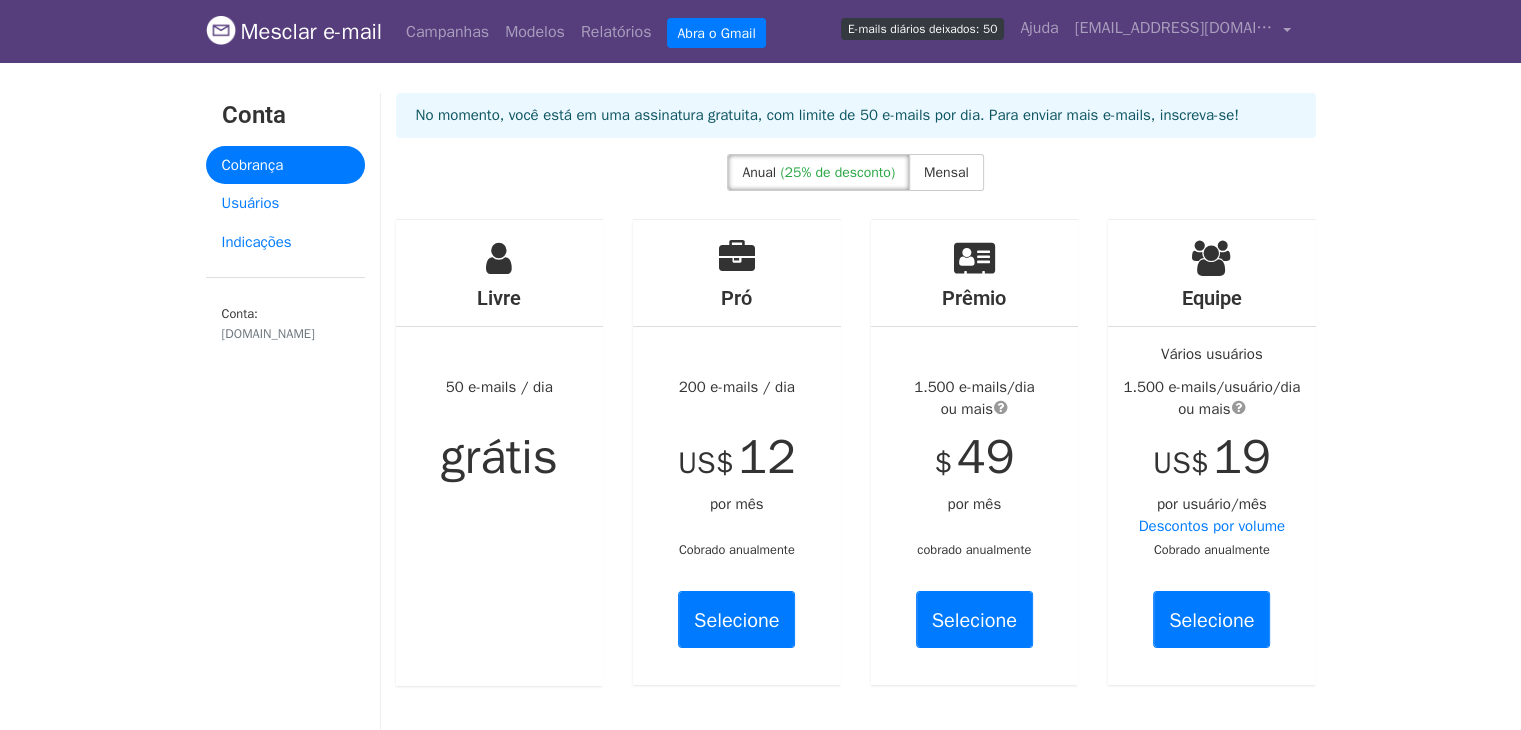 click on "Anual
(25% de desconto)
Mensal" at bounding box center (856, 176) 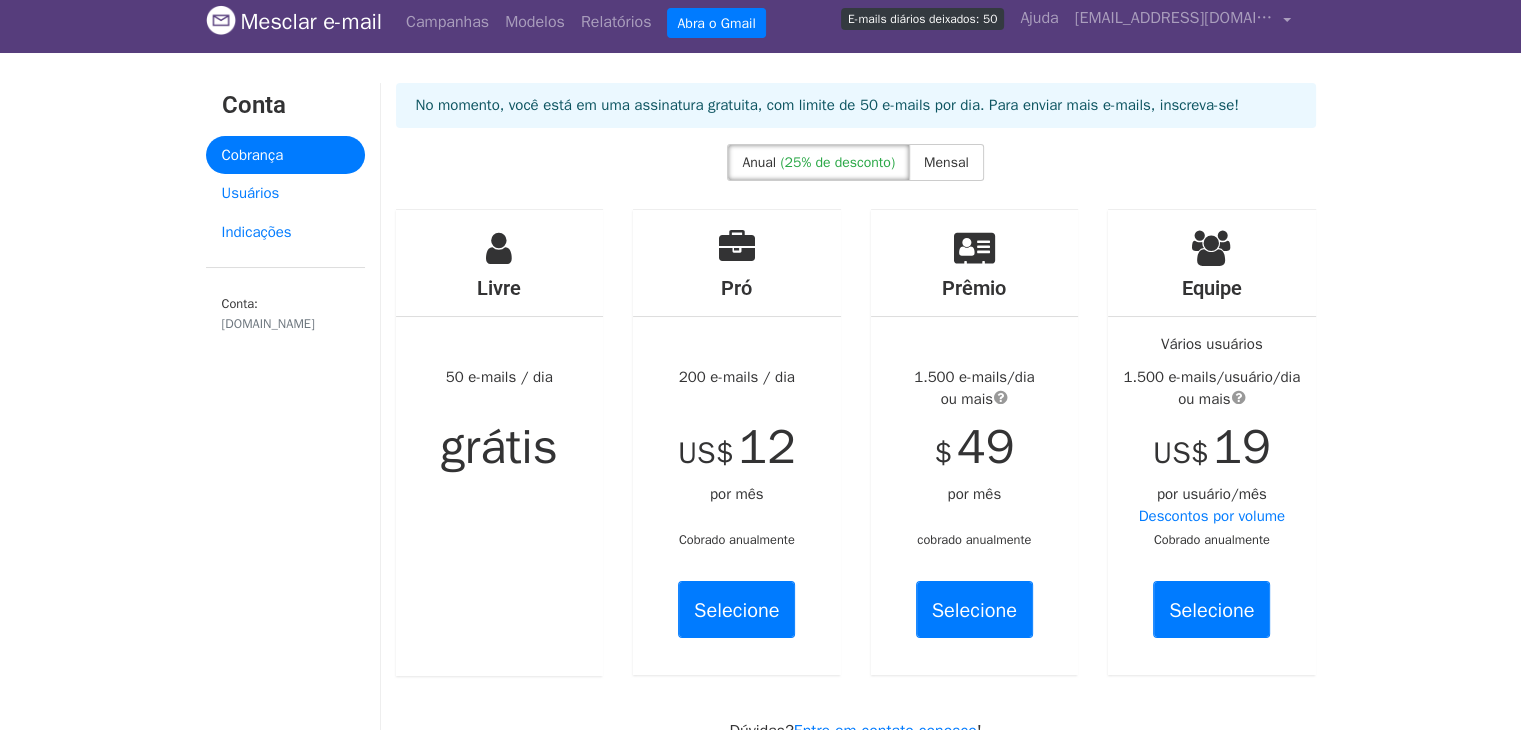 scroll, scrollTop: 0, scrollLeft: 0, axis: both 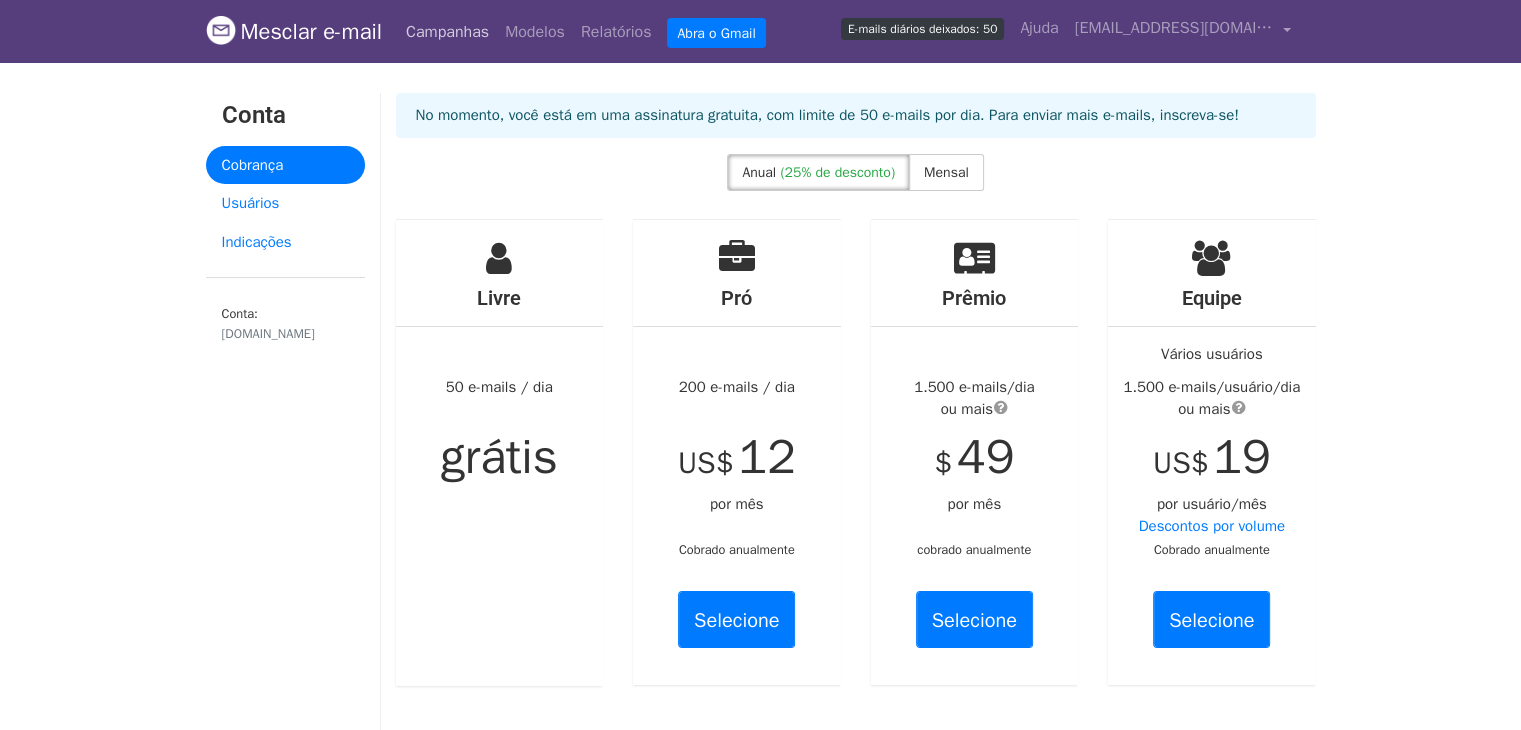 click on "Campanhas" at bounding box center (447, 32) 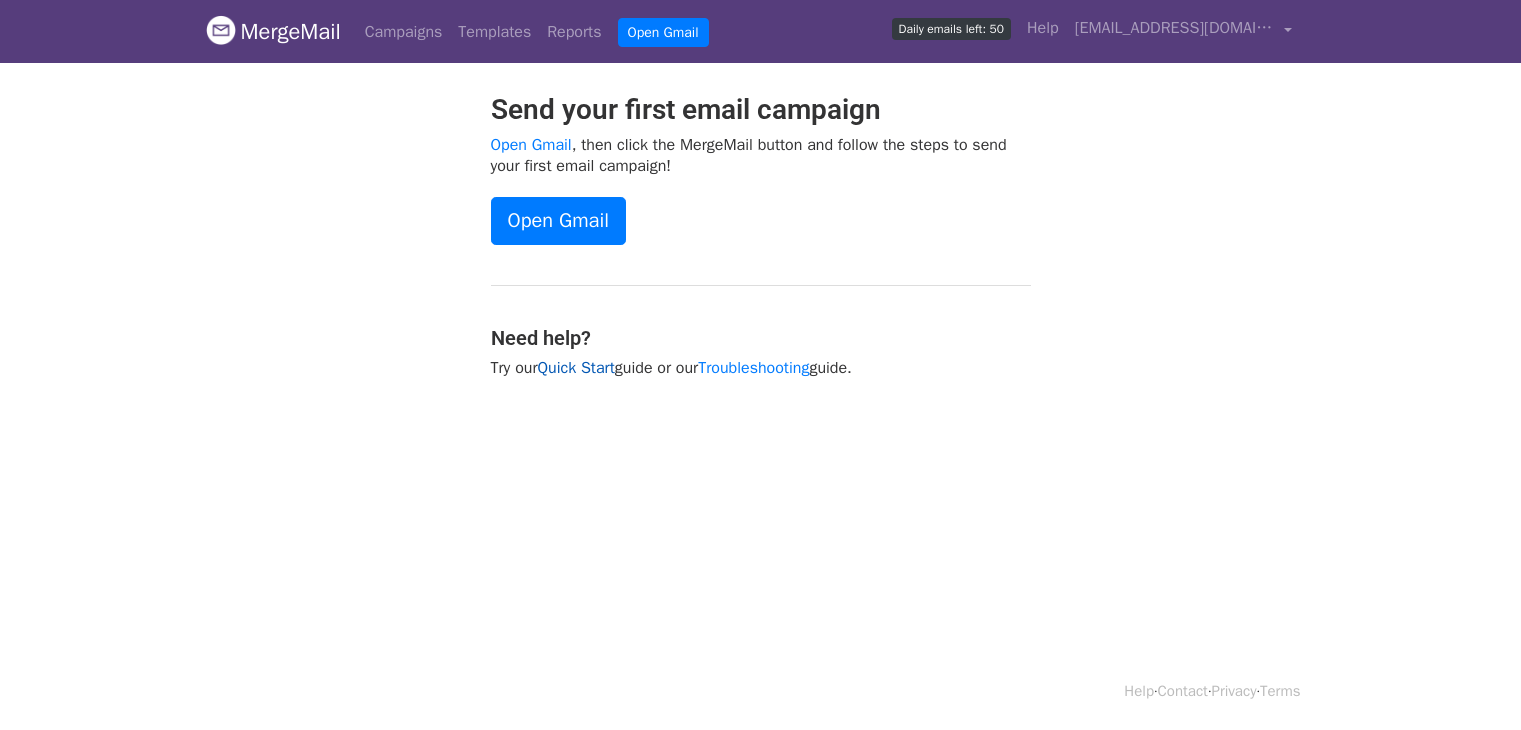 scroll, scrollTop: 0, scrollLeft: 0, axis: both 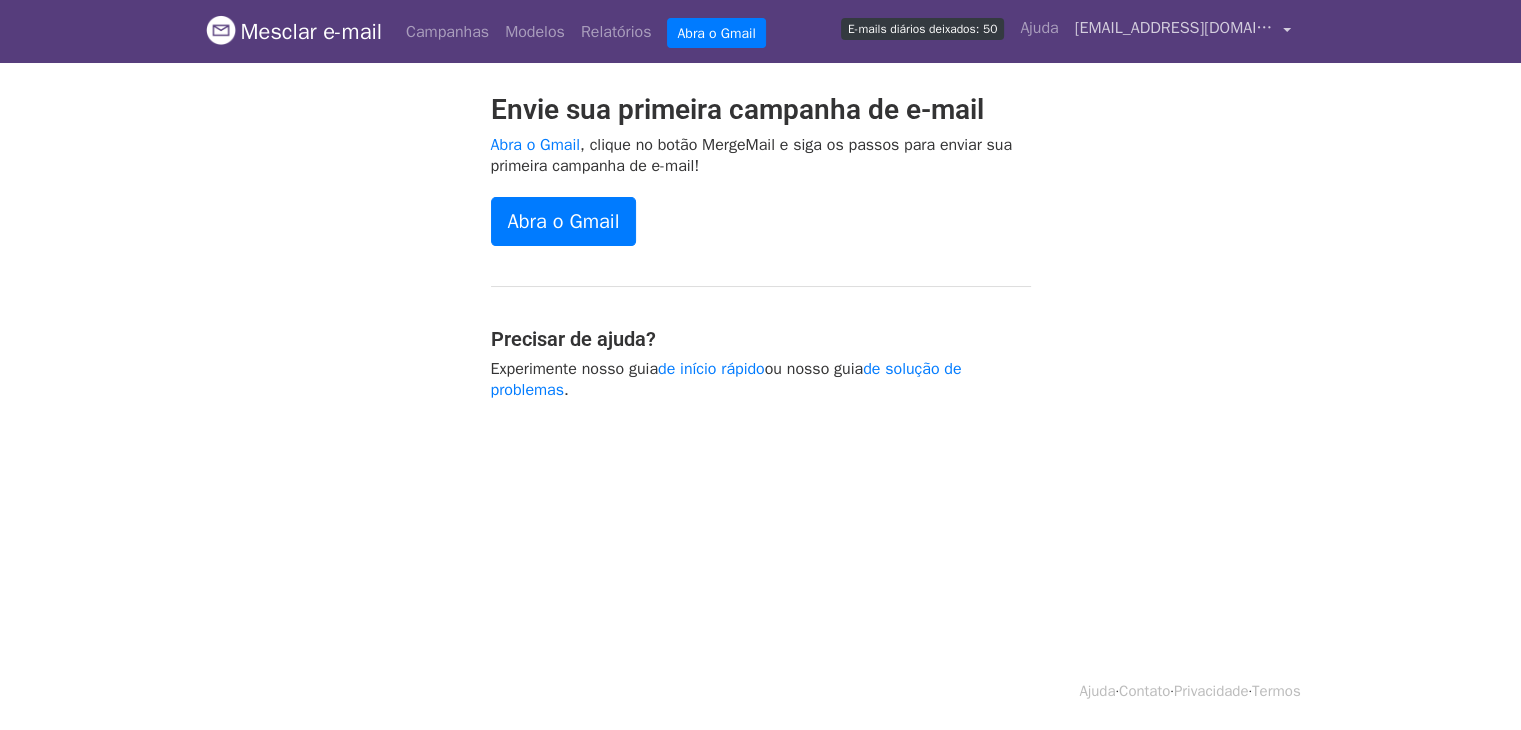 click on "[EMAIL_ADDRESS][DOMAIN_NAME]" at bounding box center [1198, 28] 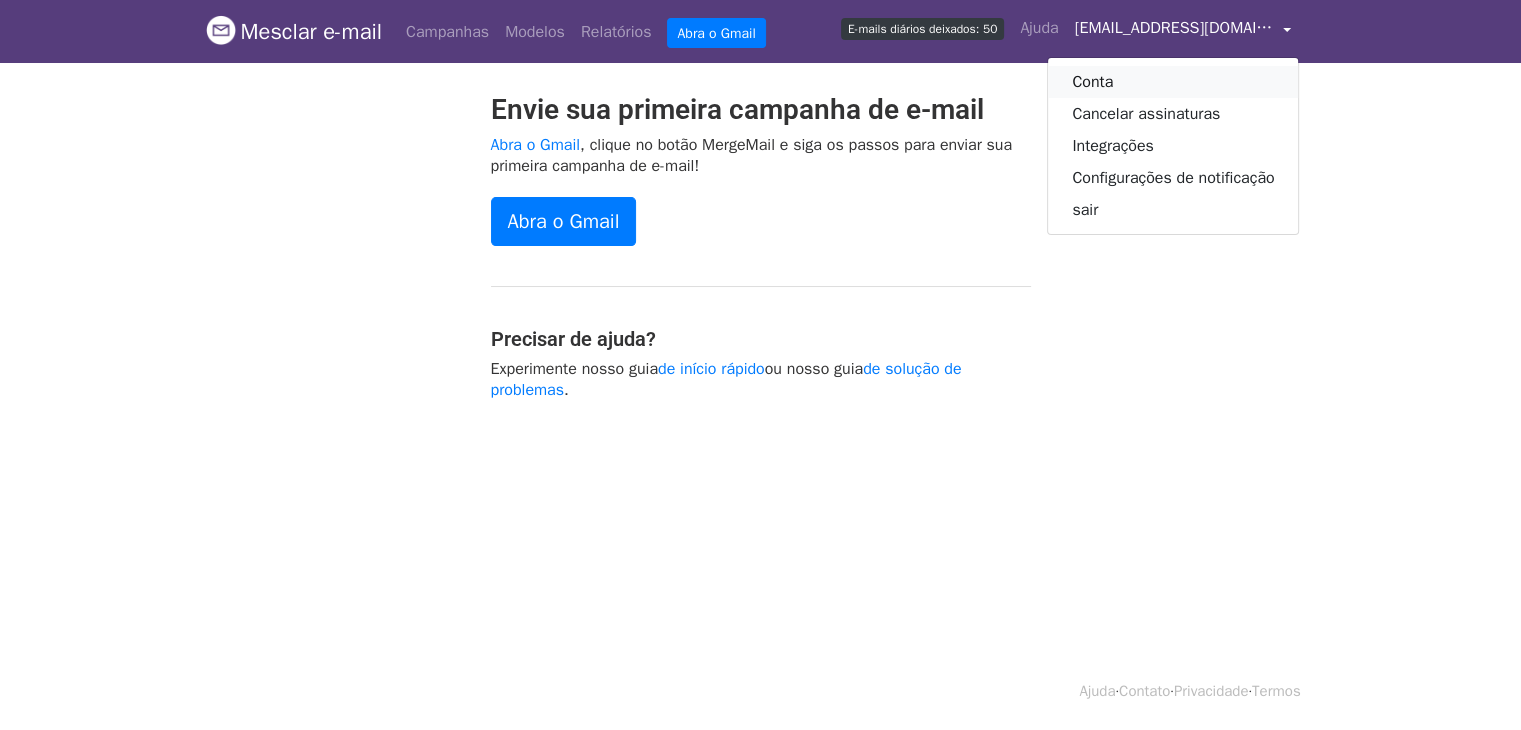 click on "Conta" at bounding box center [1173, 82] 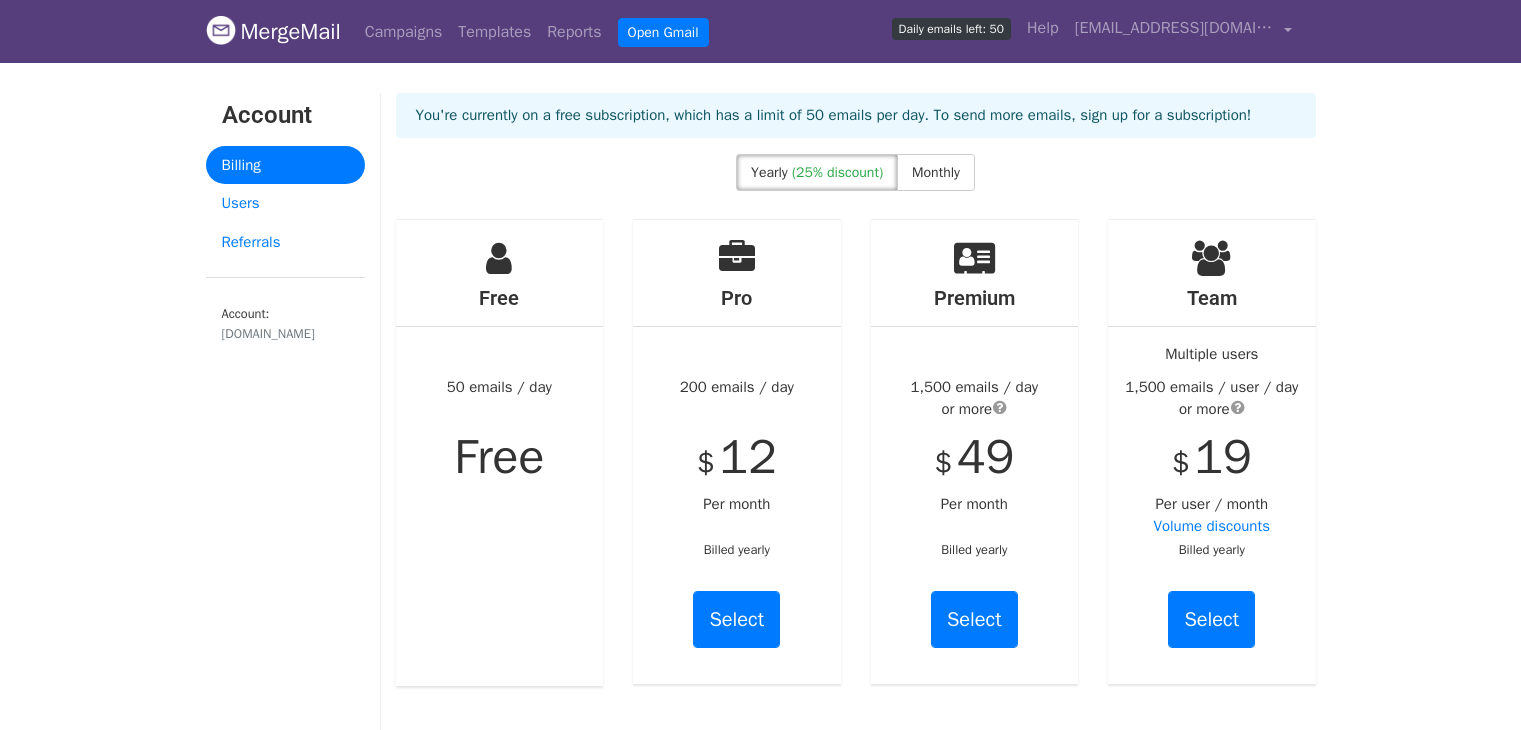 scroll, scrollTop: 0, scrollLeft: 0, axis: both 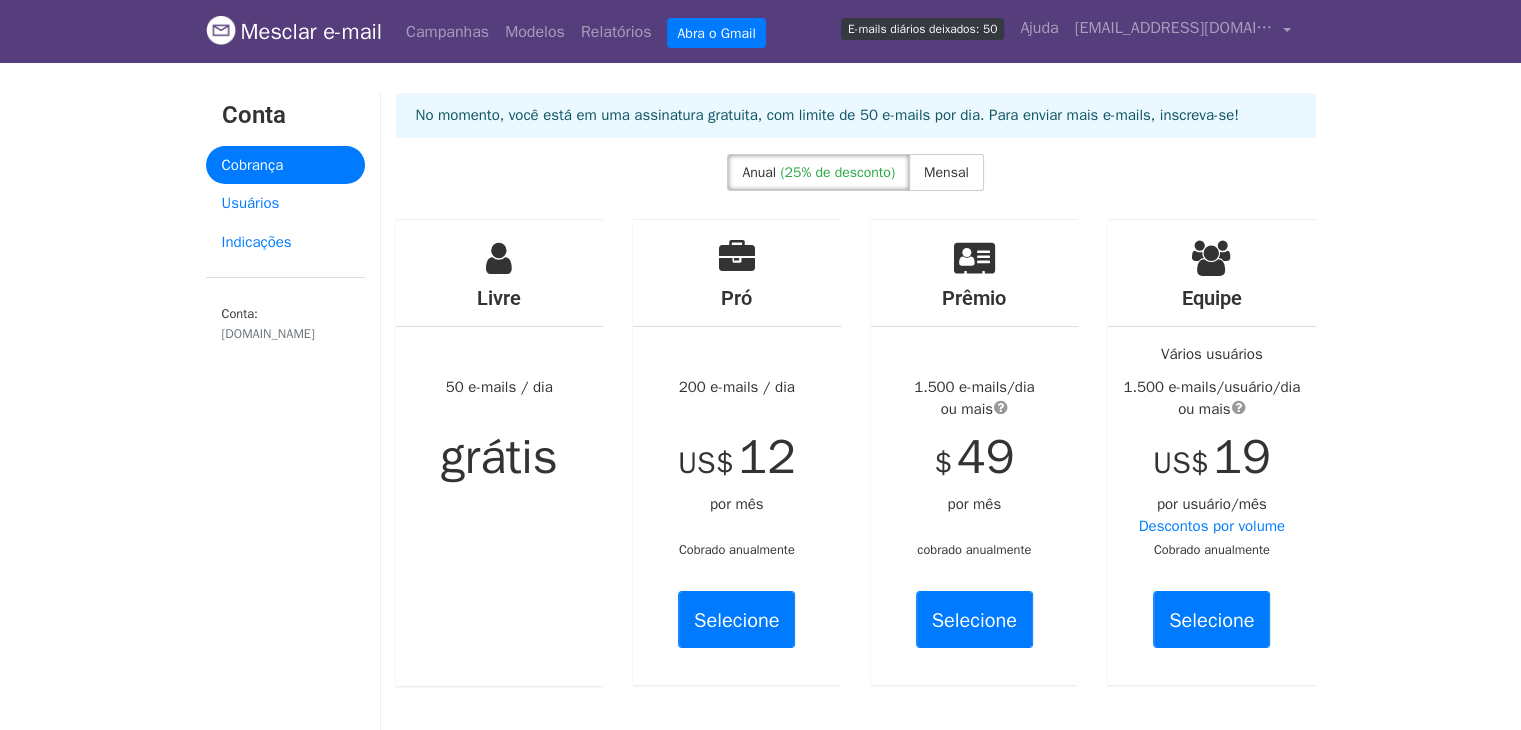 click on "E-mails diários deixados: 50" at bounding box center (922, 29) 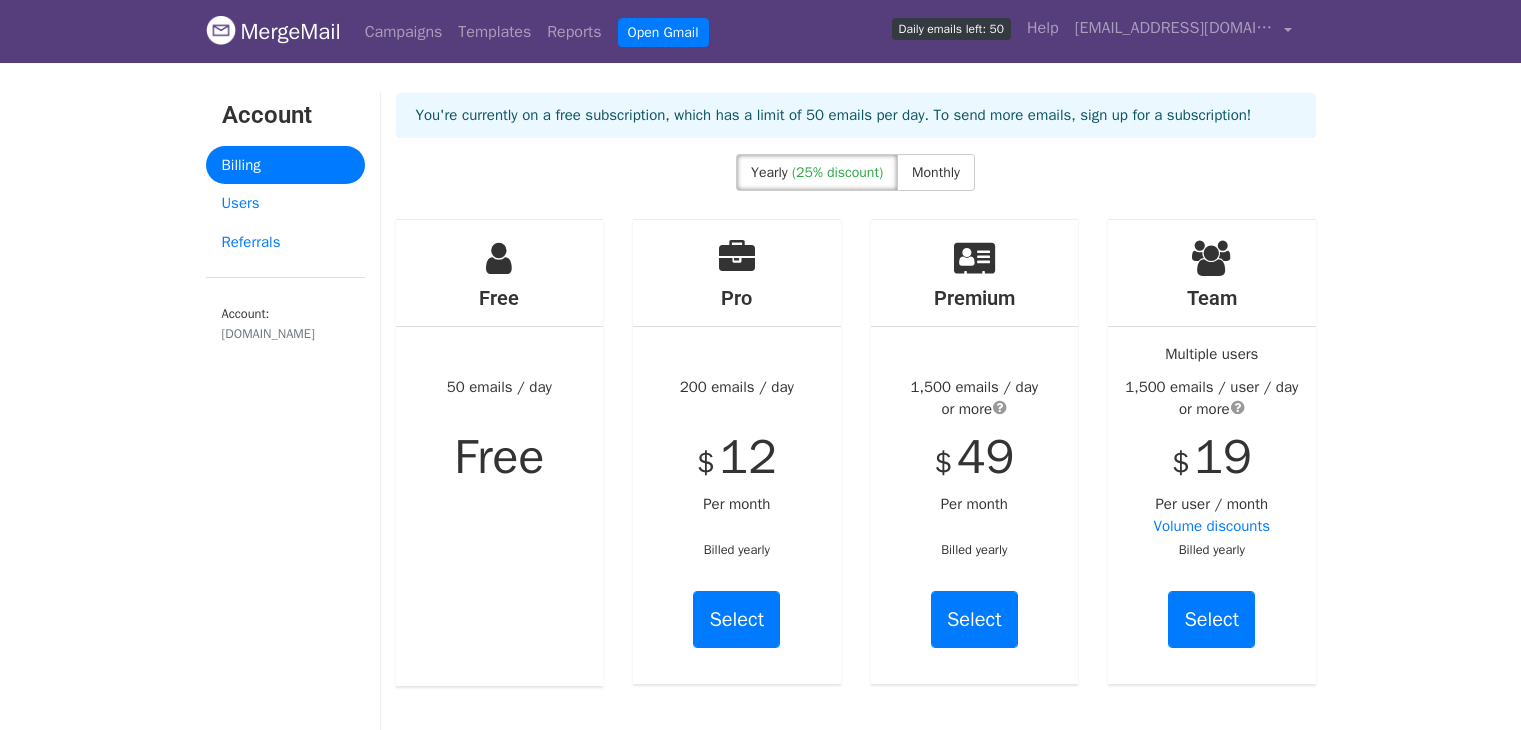 scroll, scrollTop: 0, scrollLeft: 0, axis: both 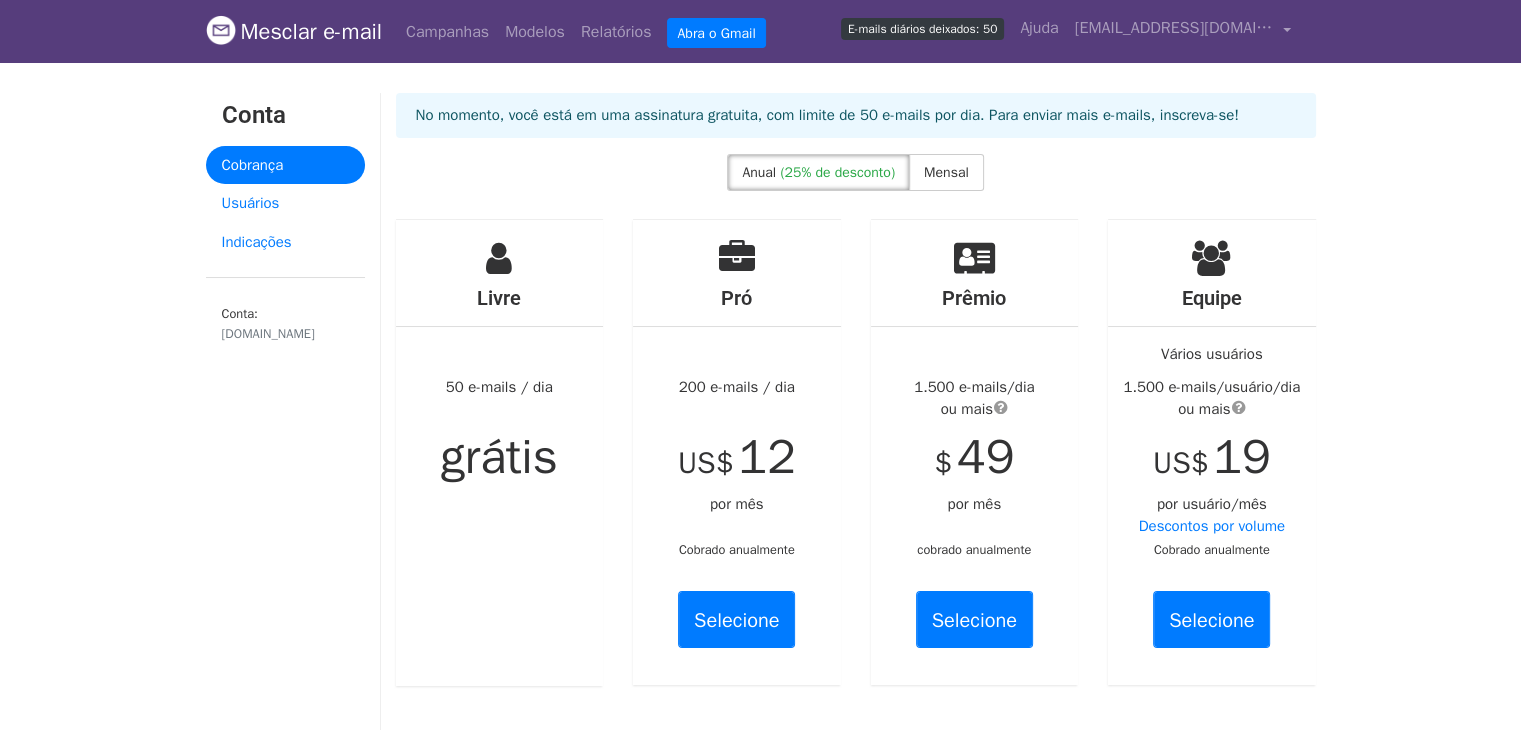 click on "Mesclar e-mail
Campanhas
Modelos
Relatórios
Abra o Gmail
E-mails diários deixados: 50
Ajuda
imersao-ra@irede.org.br
Conta
Cancelar assinaturas
Integrações
Configurações de notificação
sair
Novos recursos
Vocês estão todos atualizados!
Campanhas agendadas
Programe seus e-mails para serem enviados mais tarde.
Ler mais
Relatórios de conta
Visualize relatórios de todas as suas campanhas para encontrar destinatários altamente engajados e ver quais modelos e campanhas têm mais cliques e aberturas.
Ler mais
Ver meus relatórios
Editor de modelos
Crie lindos e-mails usando nosso poderoso editor de modelos.
Ler mais
Ver meus modelos
Conta
Cobrança
Usuários
Indicações
Conta:
irede.org.br
Anual
Mensal" at bounding box center (760, 1050) 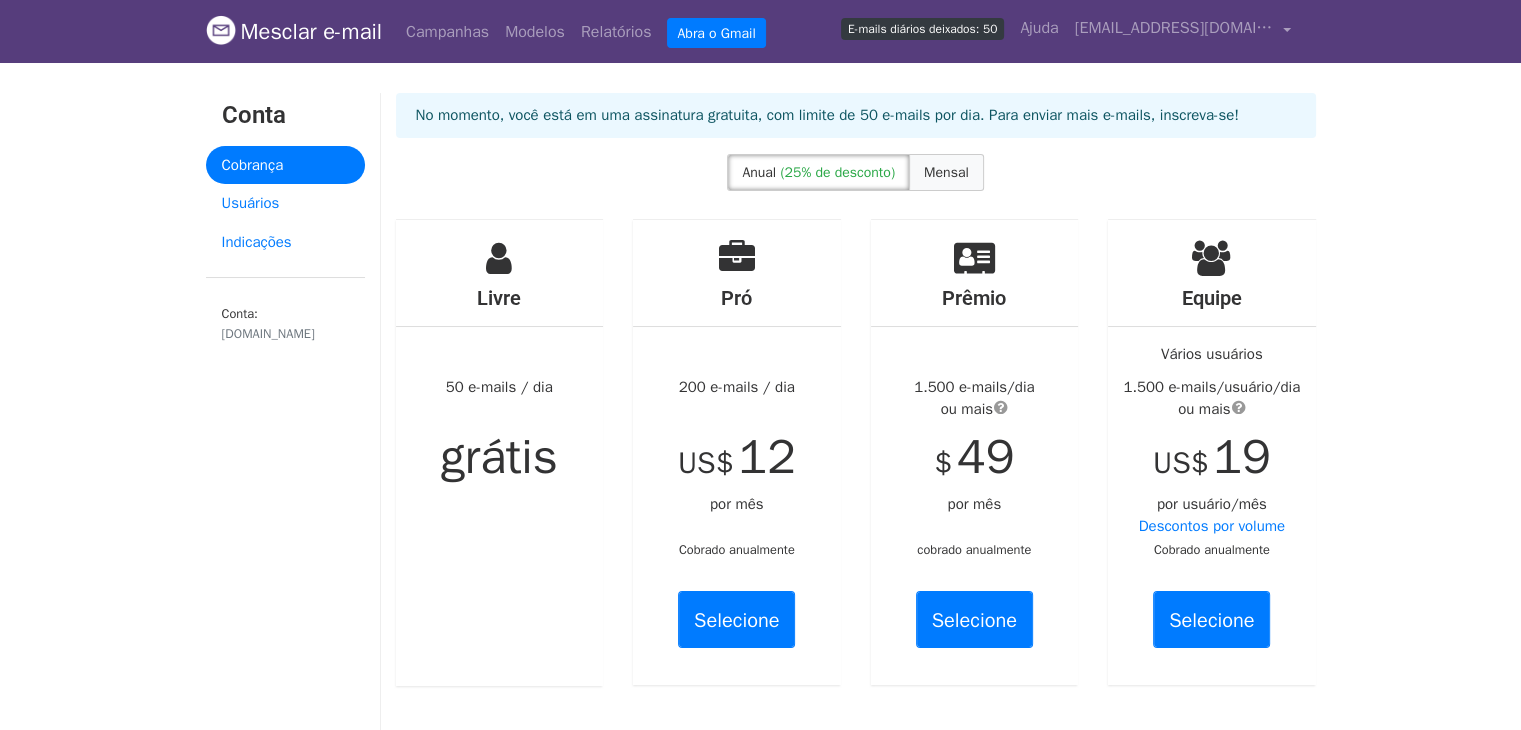 click on "Mensal" at bounding box center [946, 172] 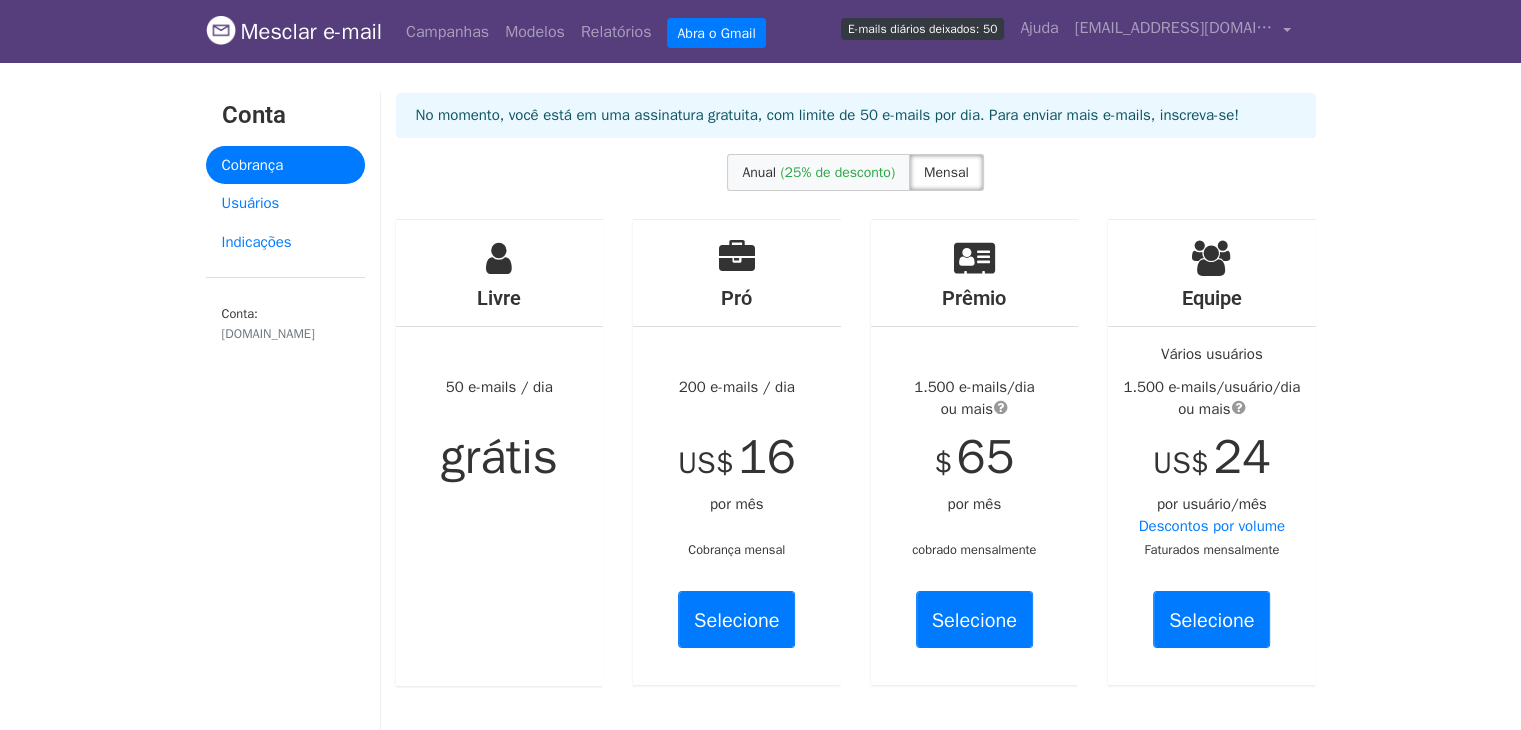 click on "(25% de desconto)" at bounding box center [837, 172] 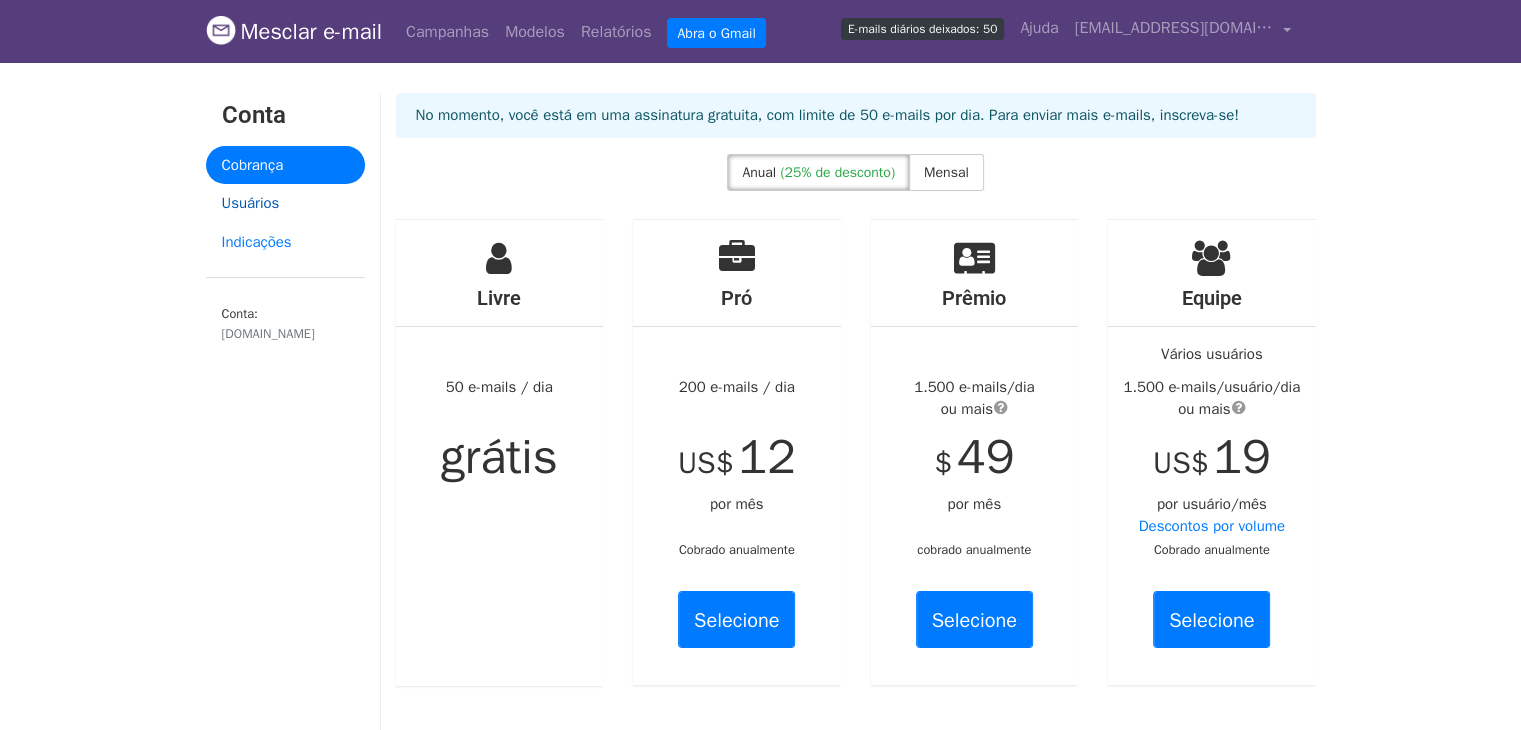 click on "Usuários" at bounding box center [251, 203] 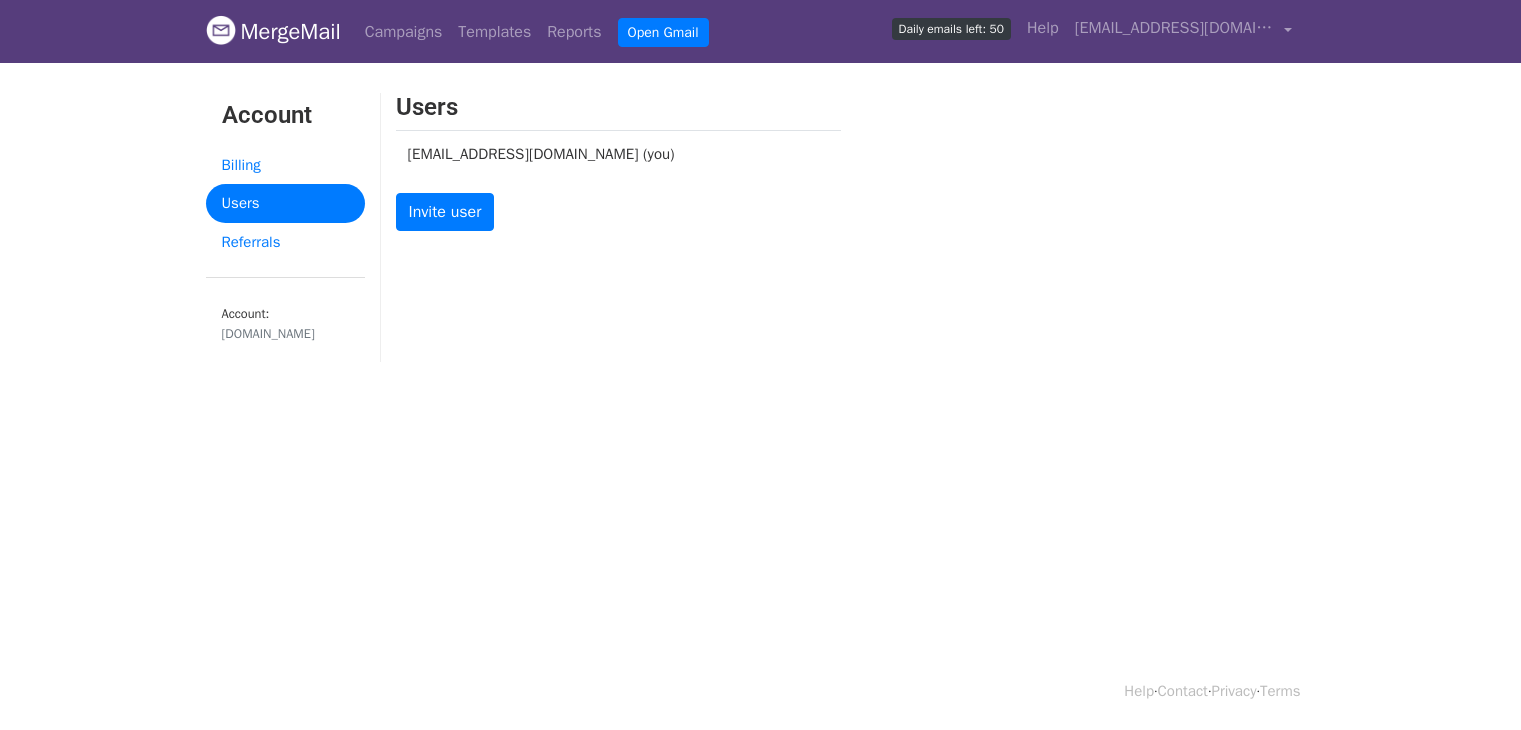 scroll, scrollTop: 0, scrollLeft: 0, axis: both 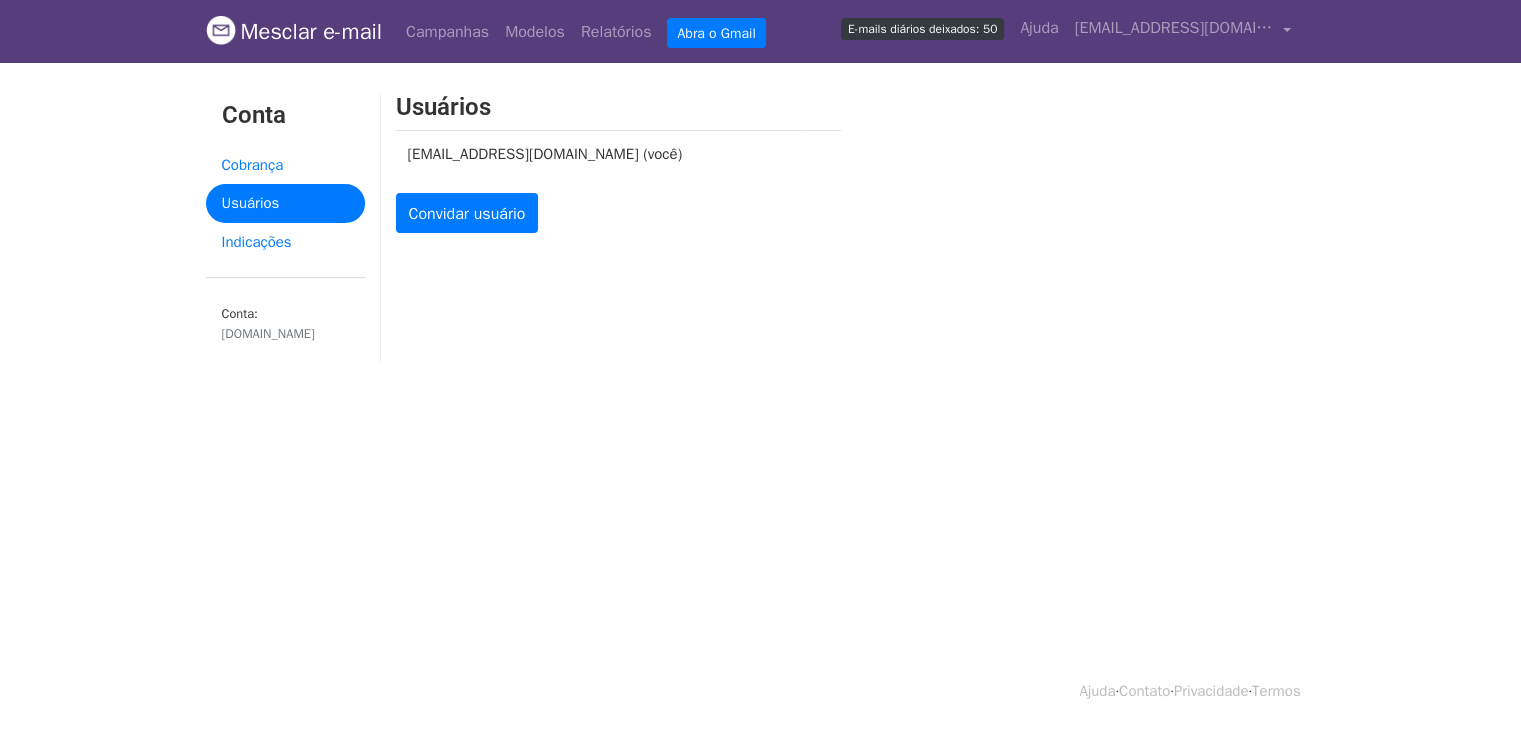 click on "Usuários
[EMAIL_ADDRESS][DOMAIN_NAME] (você)
Convidar usuário" at bounding box center (856, 237) 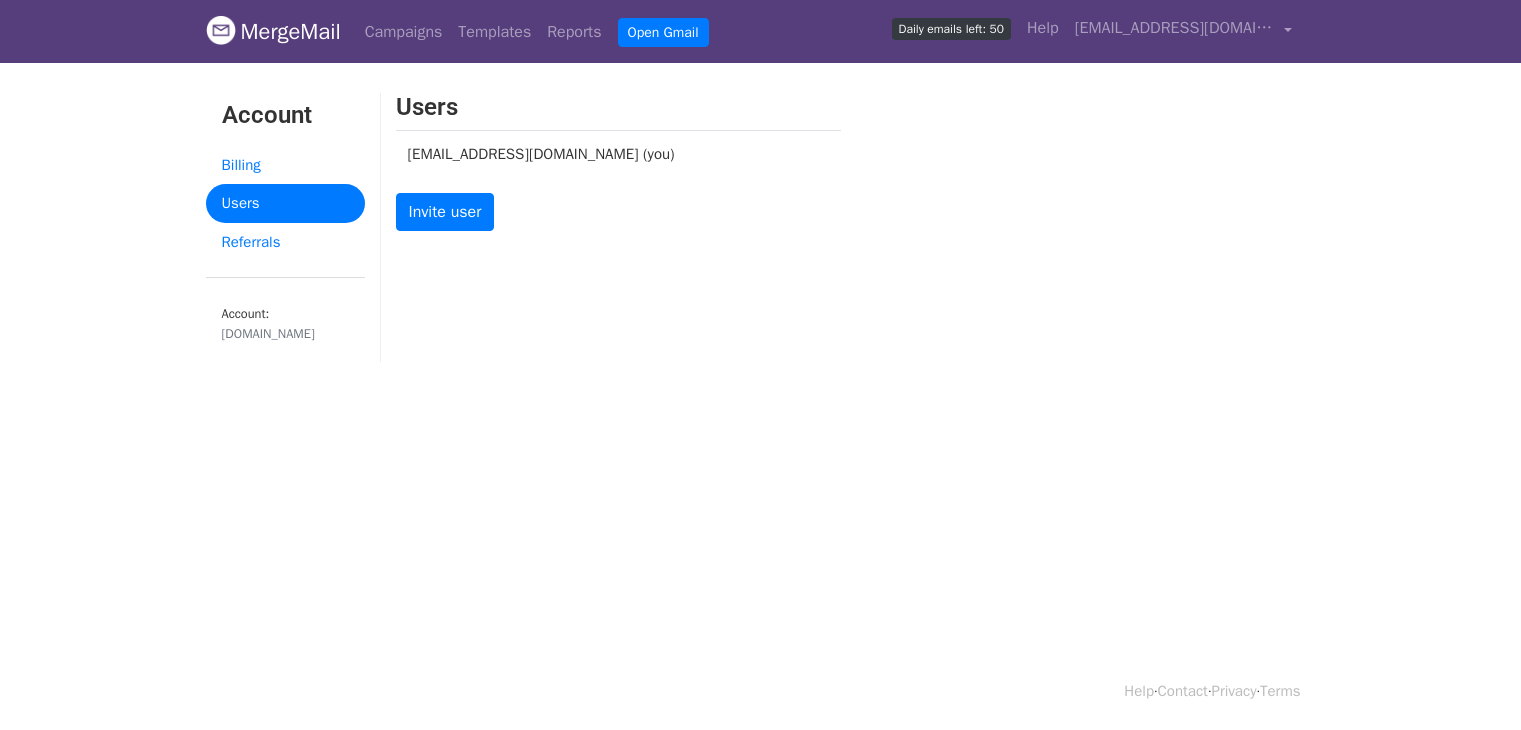 scroll, scrollTop: 0, scrollLeft: 0, axis: both 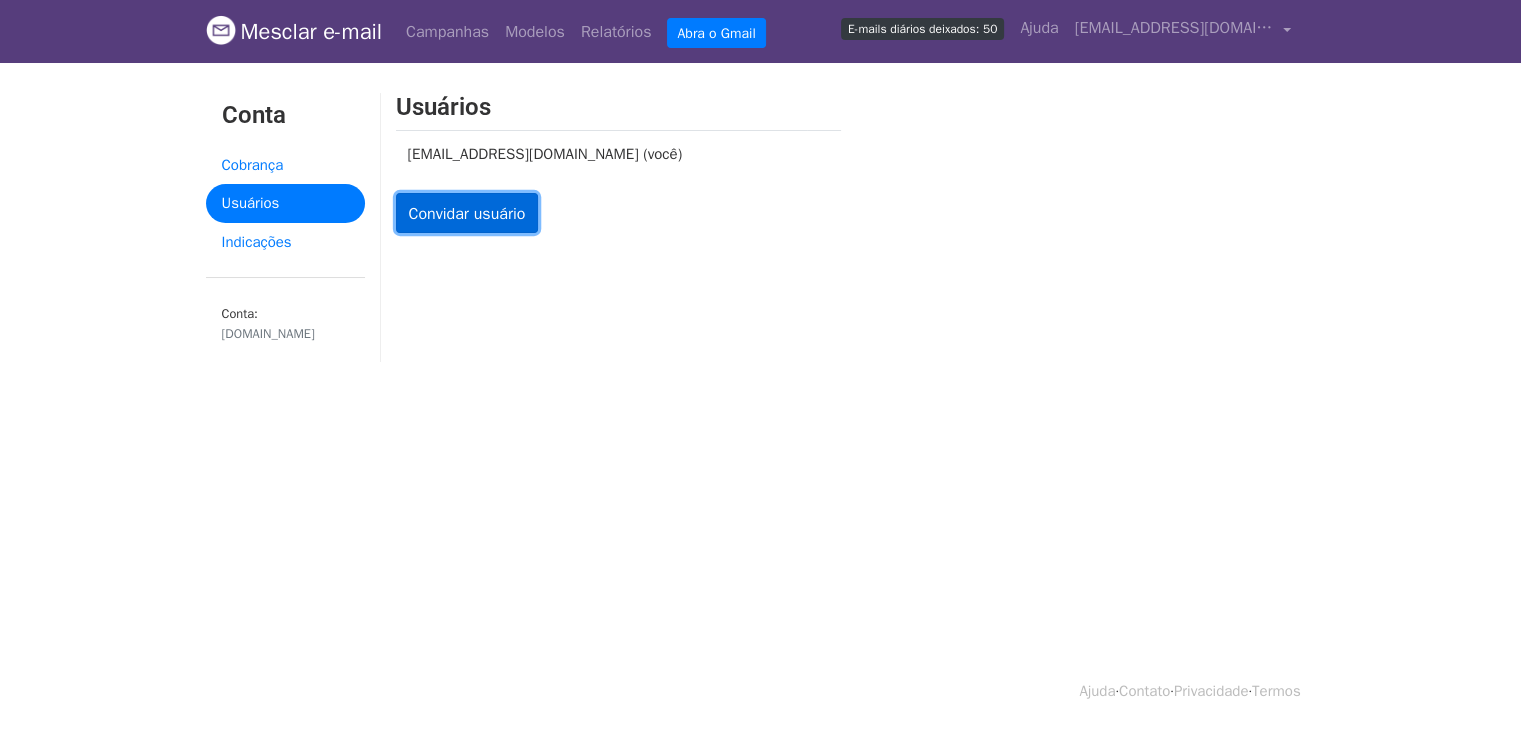 click on "Convidar usuário" at bounding box center [467, 214] 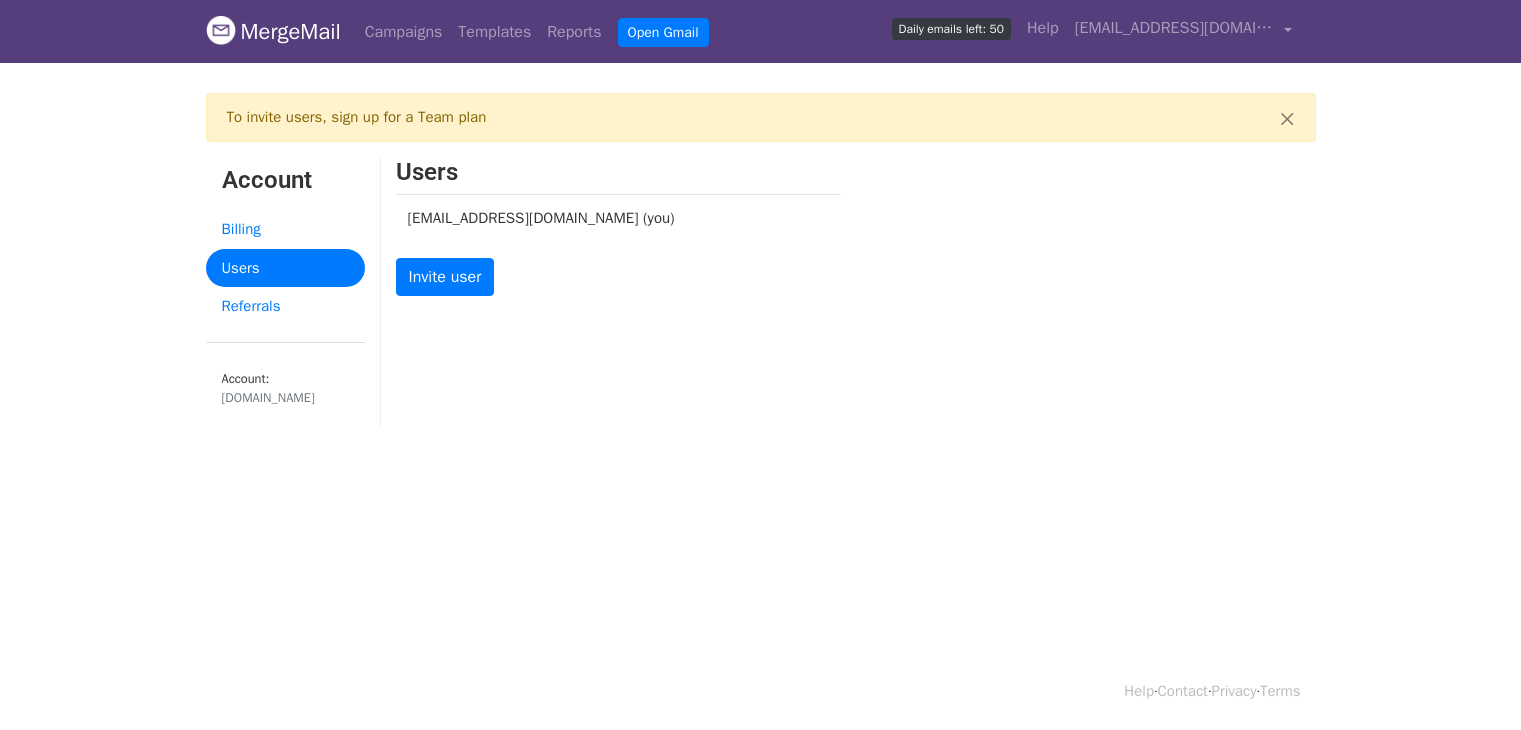 scroll, scrollTop: 0, scrollLeft: 0, axis: both 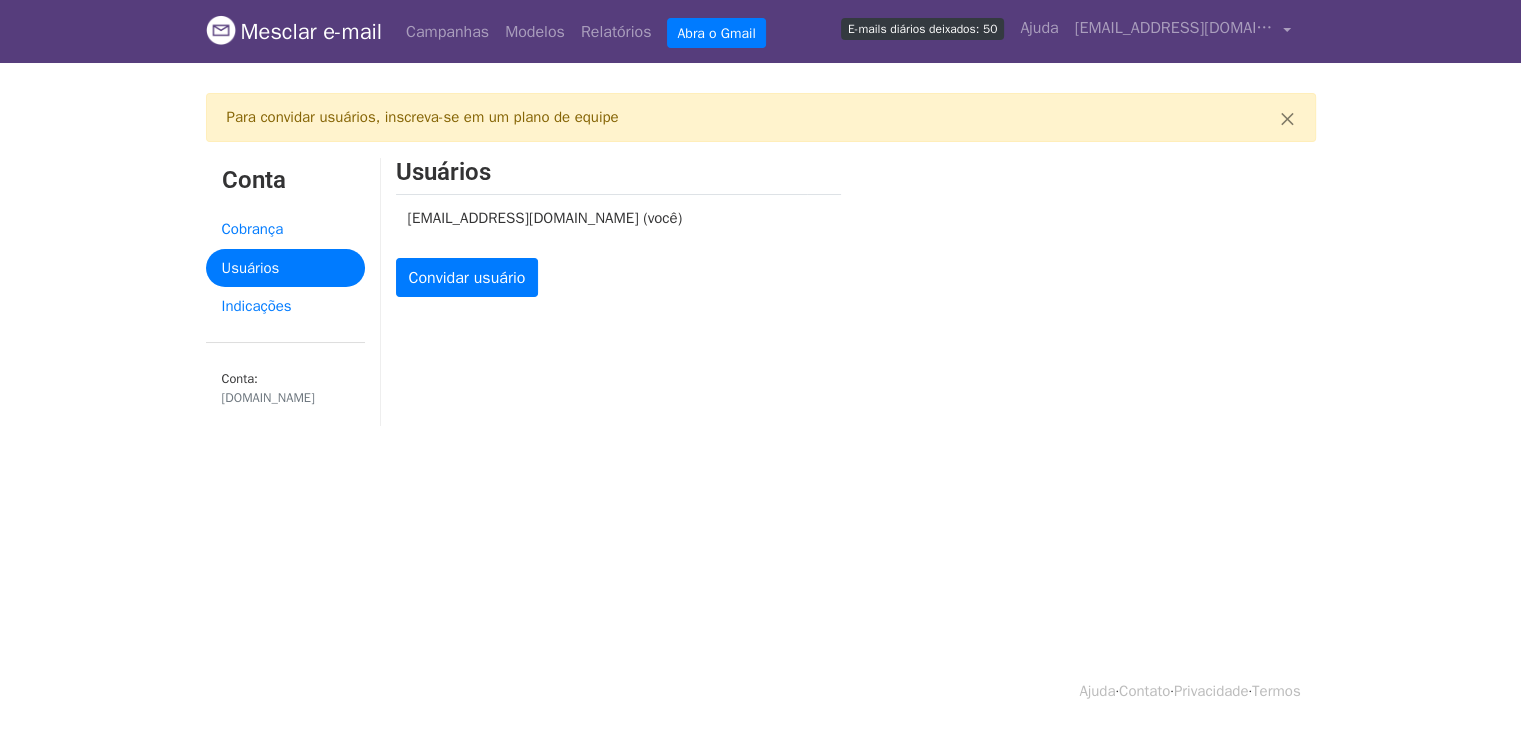 click on "Usuários" at bounding box center (618, 172) 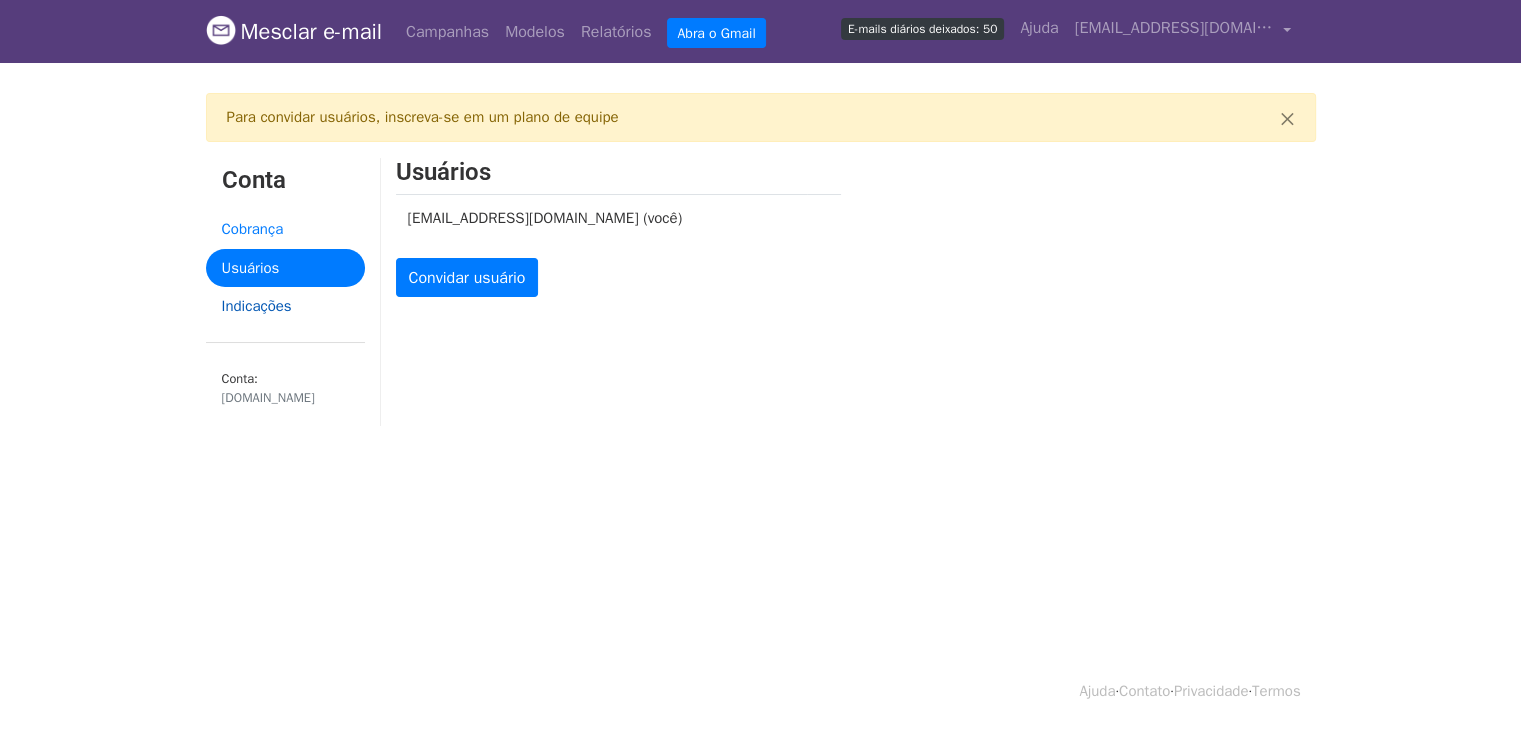 click on "Indicações" at bounding box center (285, 306) 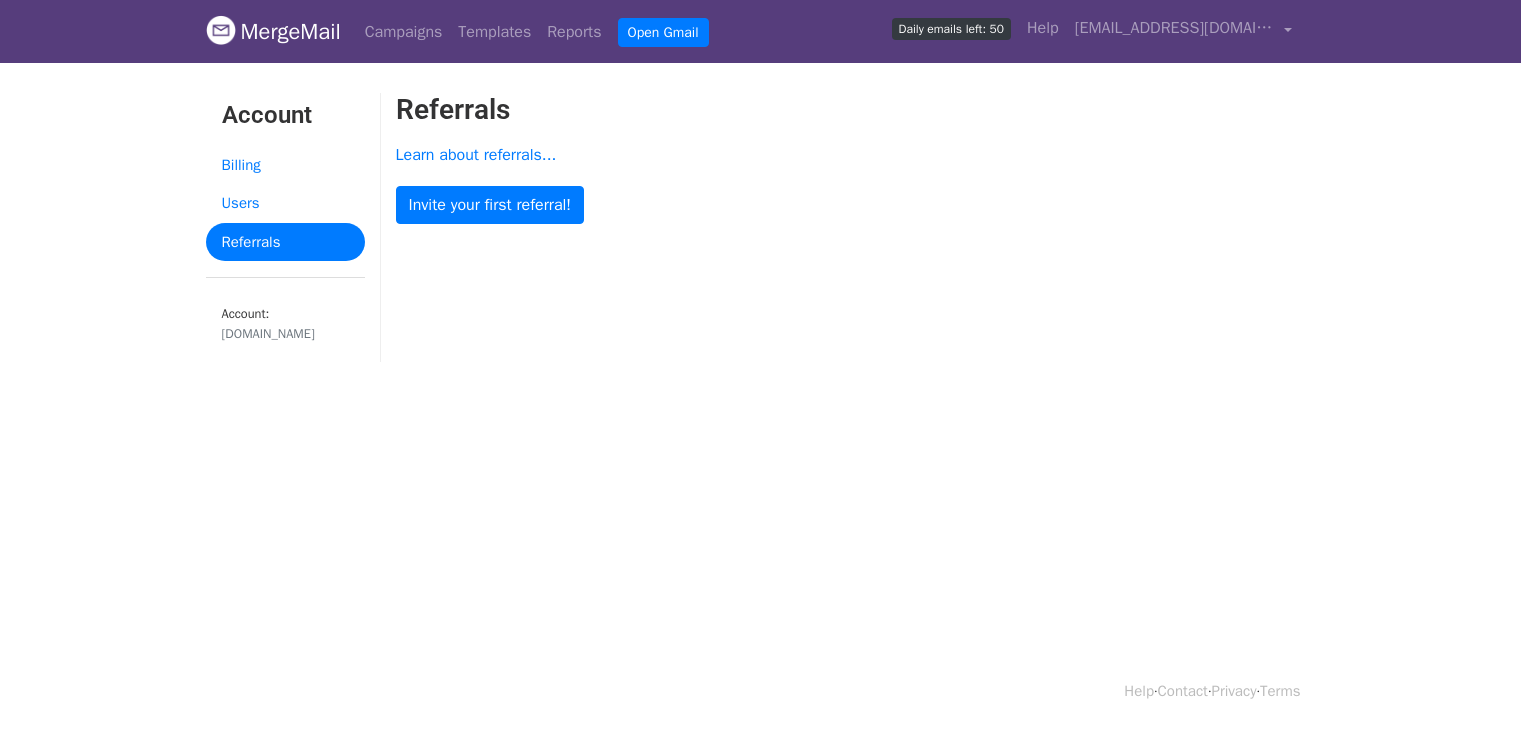 scroll, scrollTop: 0, scrollLeft: 0, axis: both 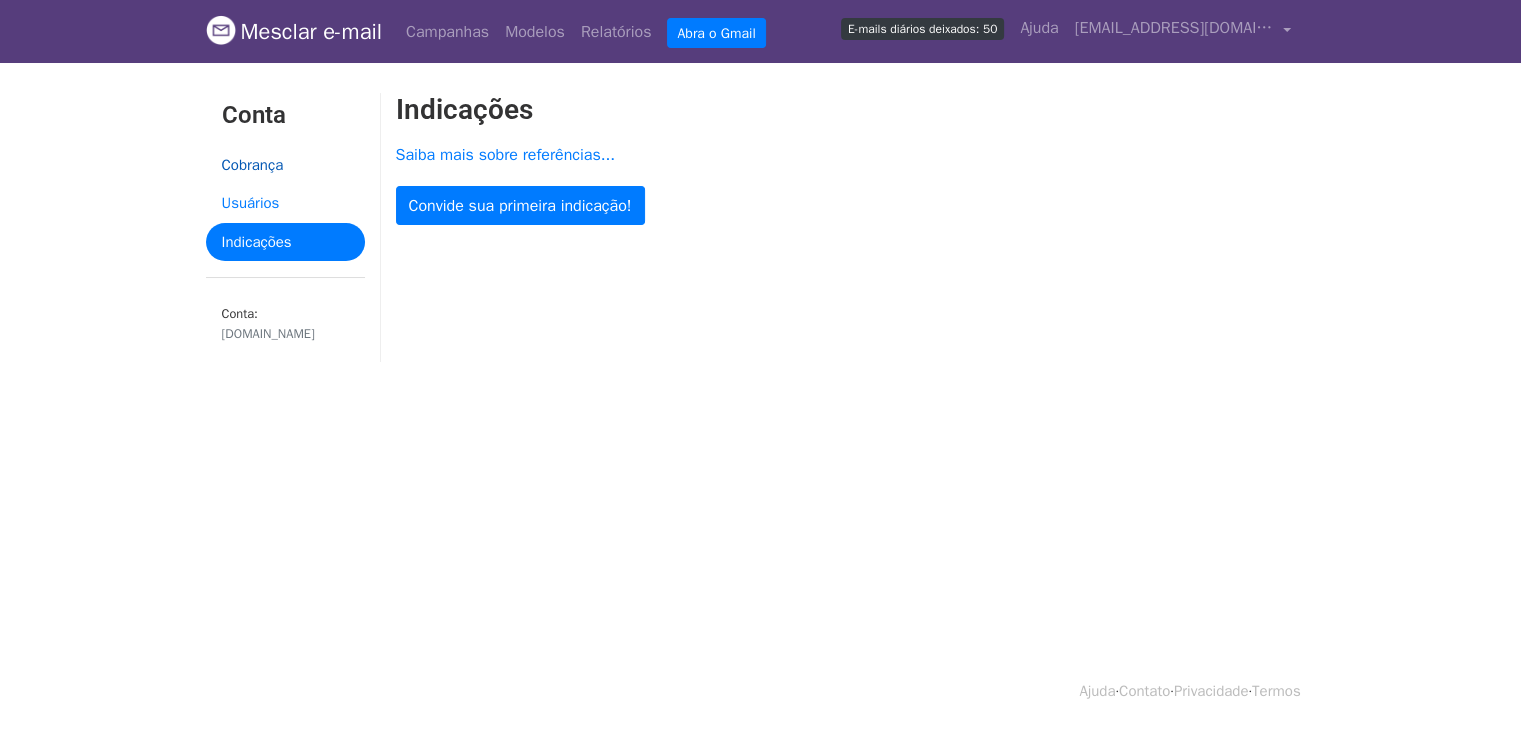 click on "Cobrança" at bounding box center [253, 165] 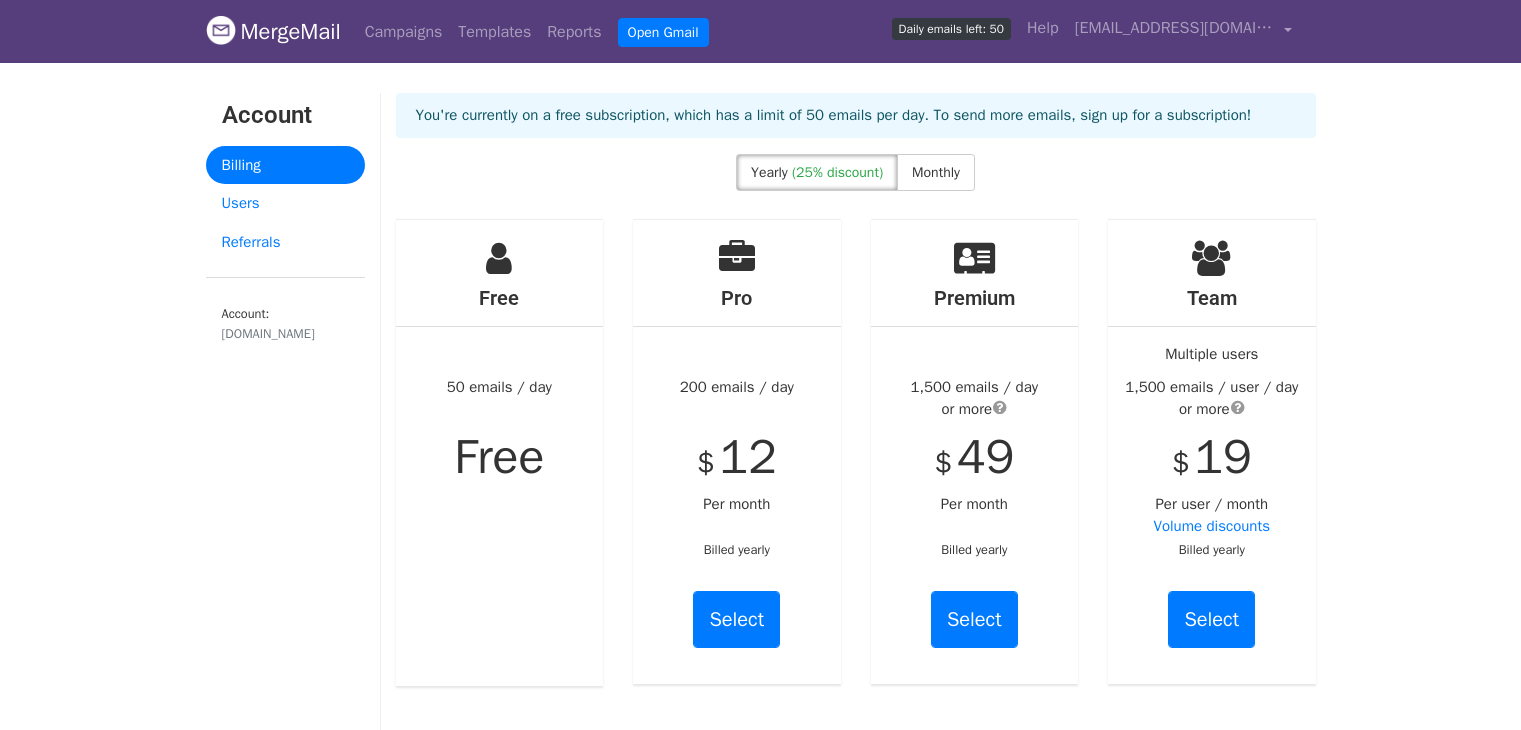 scroll, scrollTop: 0, scrollLeft: 0, axis: both 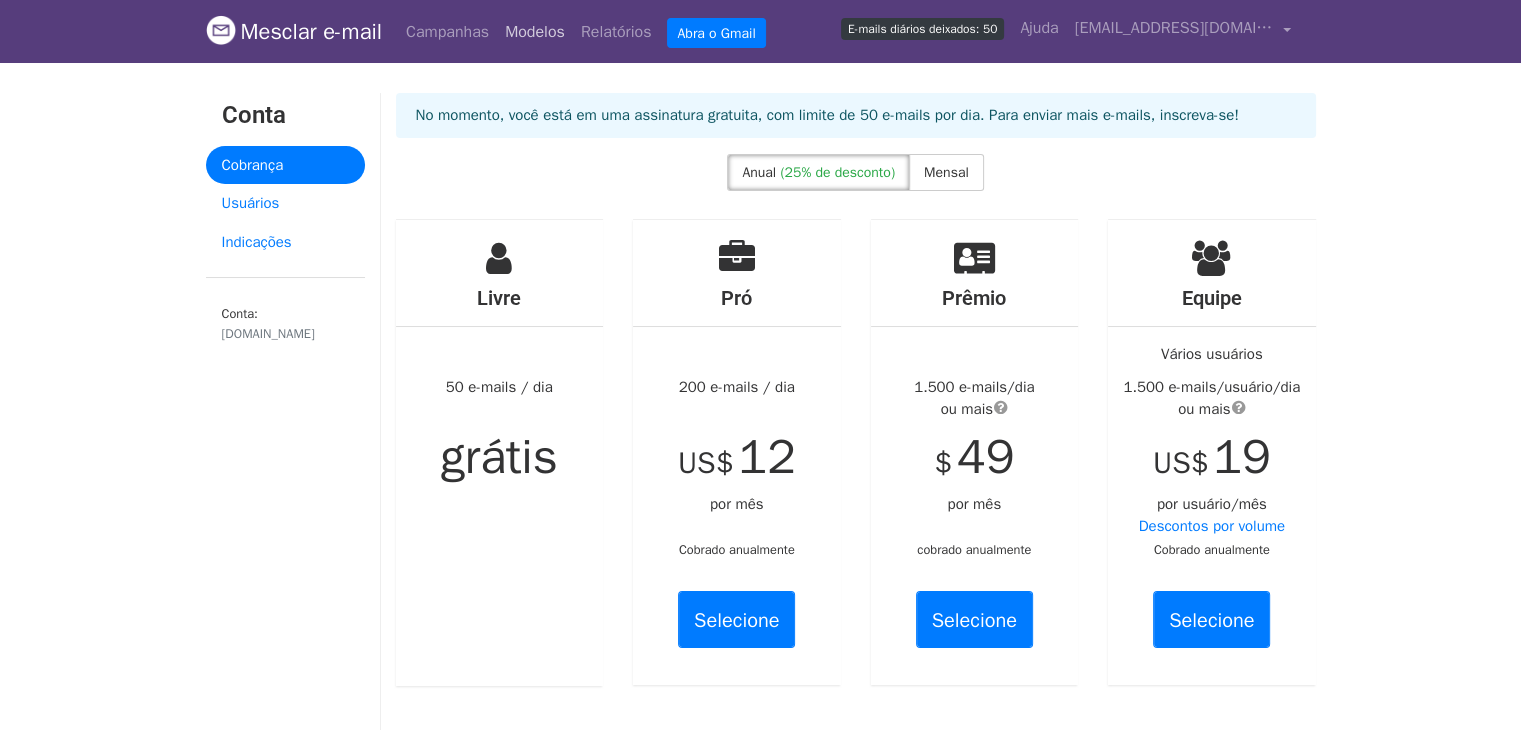 click on "Modelos" at bounding box center (535, 32) 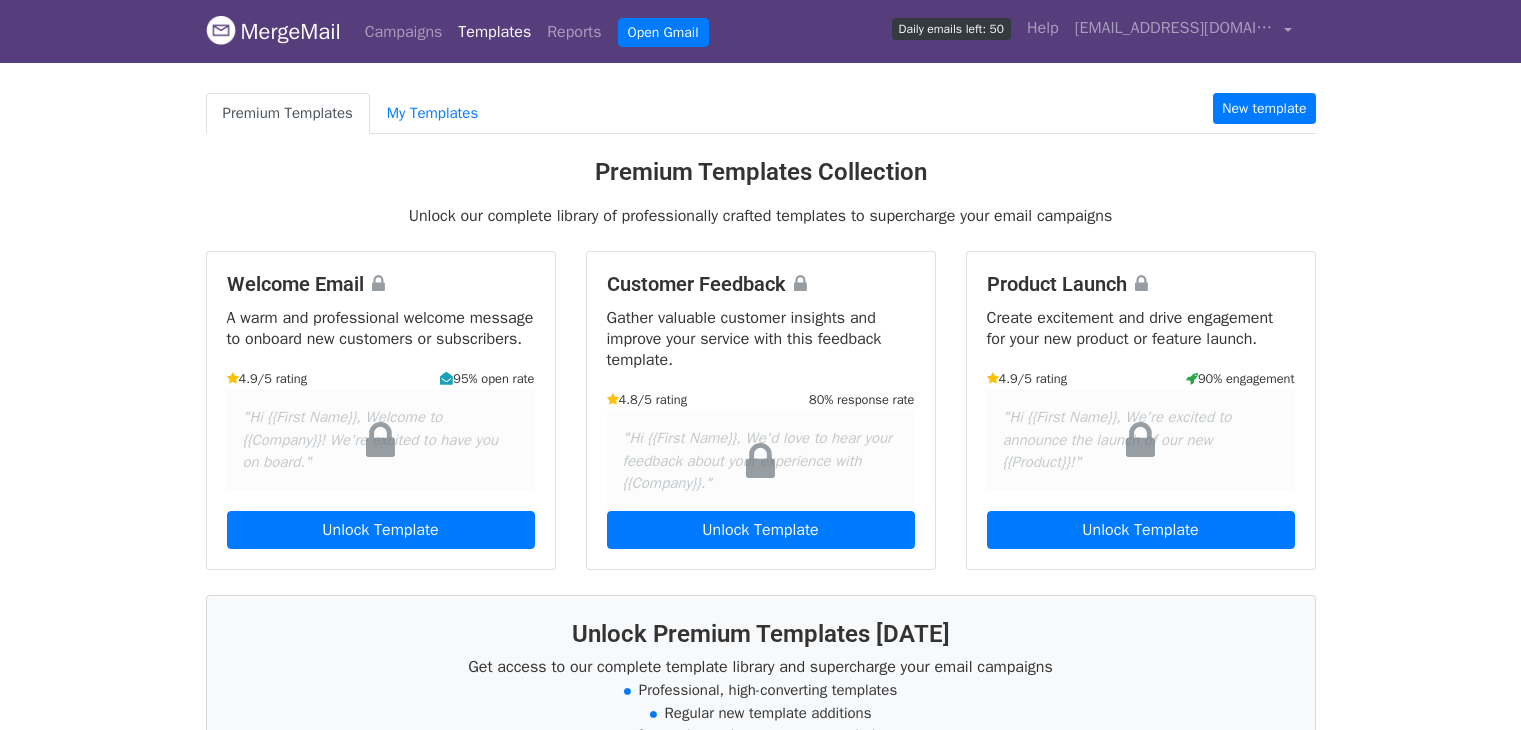 scroll, scrollTop: 0, scrollLeft: 0, axis: both 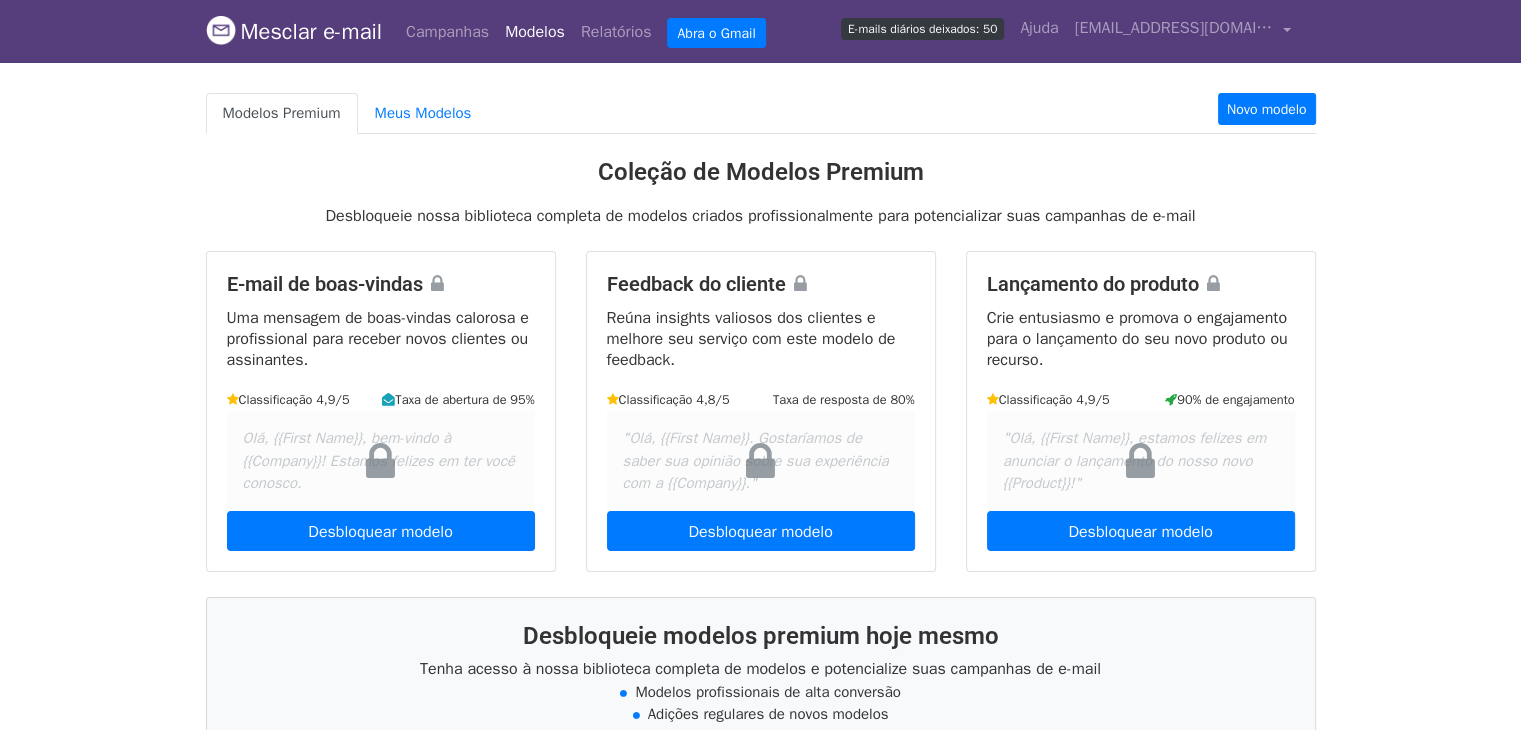 click on "Mesclar e-mail
Campanhas
Modelos
Relatórios
Abra o Gmail
E-mails diários deixados: 50
Ajuda
imersao-ra@irede.org.br
Conta
Cancelar assinaturas
Integrações
Configurações de notificação
sair
Novos recursos
Vocês estão todos atualizados!
Campanhas agendadas
Programe seus e-mails para serem enviados mais tarde.
Ler mais
Relatórios de conta
Visualize relatórios de todas as suas campanhas para encontrar destinatários altamente engajados e ver quais modelos e campanhas têm mais cliques e aberturas.
Ler mais
Ver meus relatórios
Editor de modelos
Crie lindos e-mails usando nosso poderoso editor de modelos.
Ler mais
Ver meus modelos
Modelos Premium
Meus Modelos
Novo modelo
Coleção de Modelos Premium
E-mail de boas-vindas" at bounding box center [760, 549] 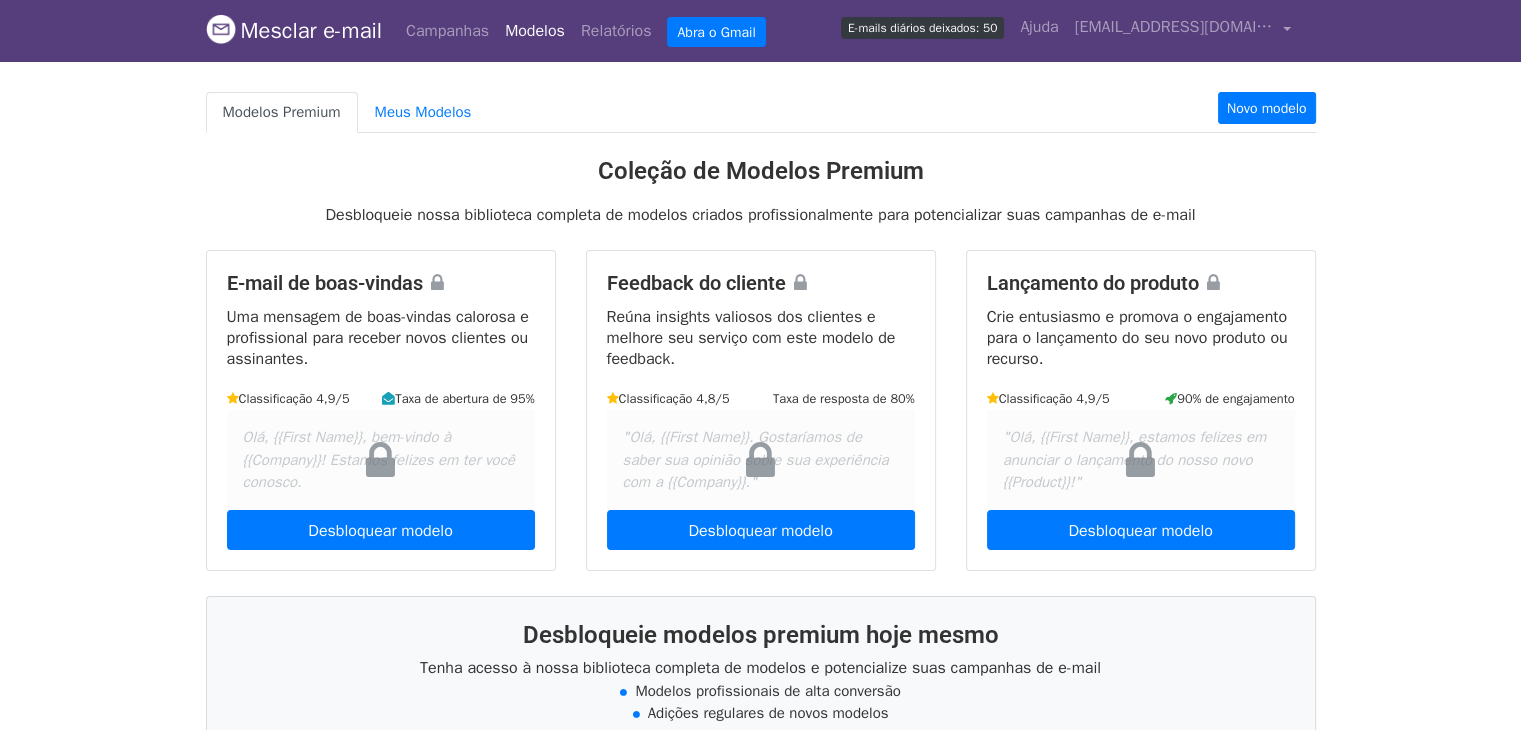scroll, scrollTop: 0, scrollLeft: 0, axis: both 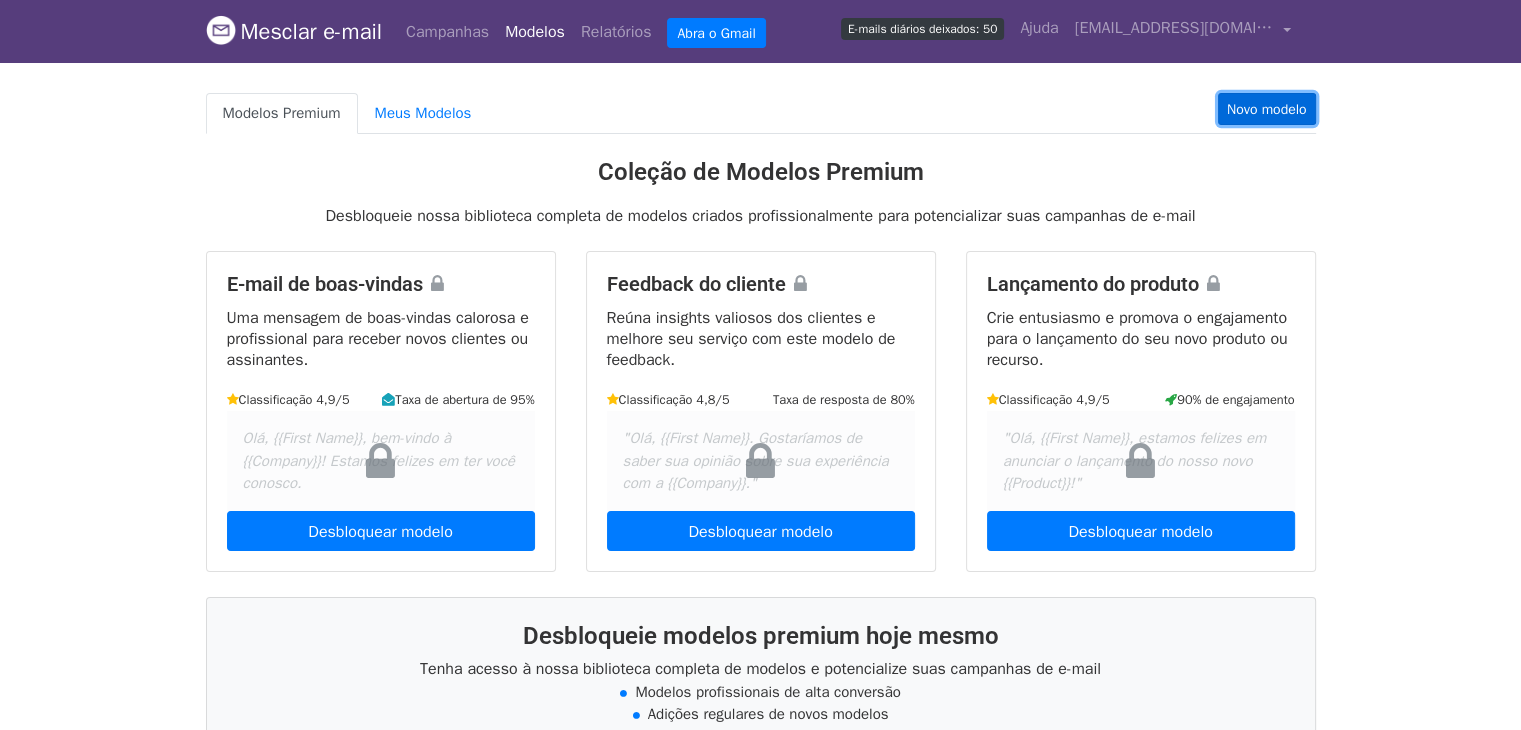 click on "Novo modelo" at bounding box center (1267, 109) 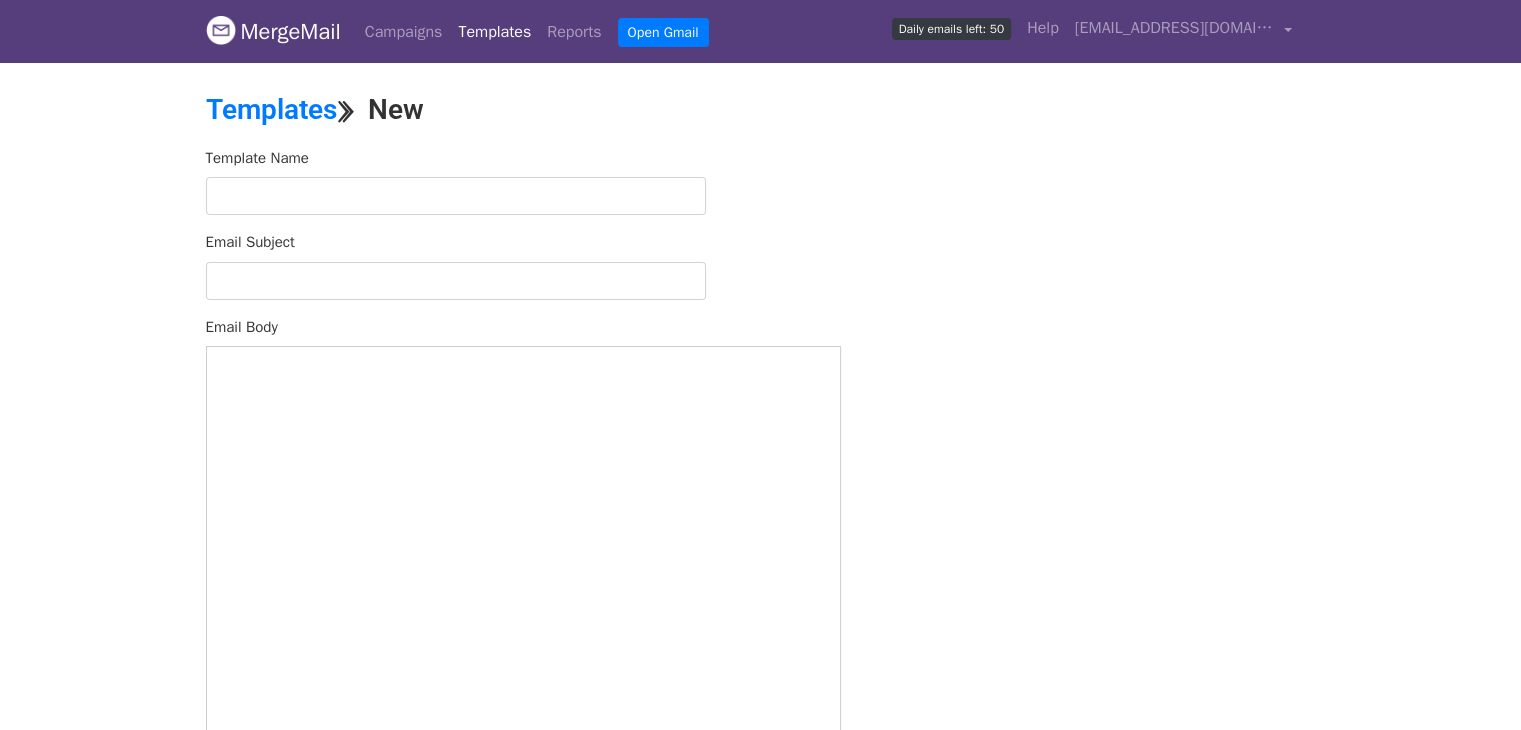 scroll, scrollTop: 0, scrollLeft: 0, axis: both 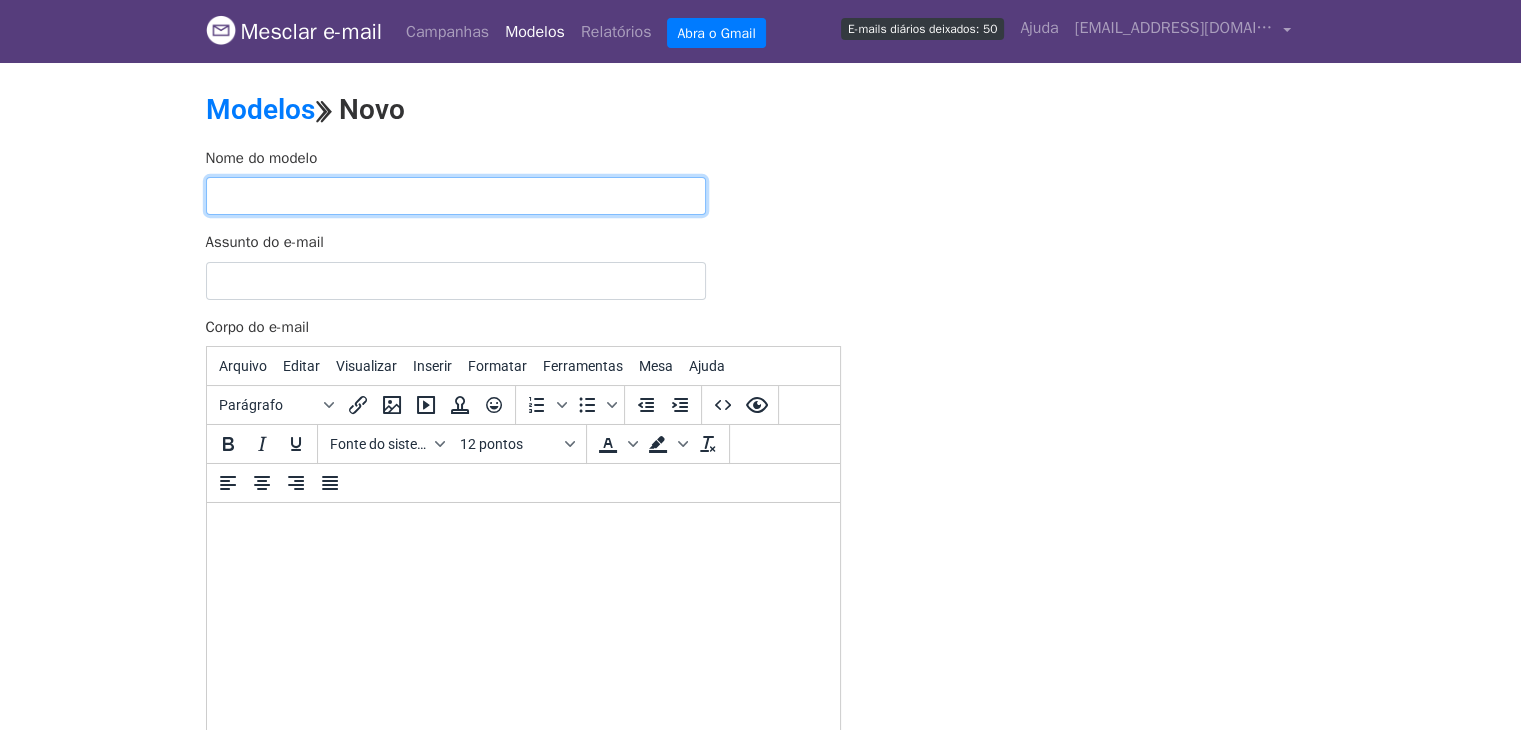 click at bounding box center [456, 196] 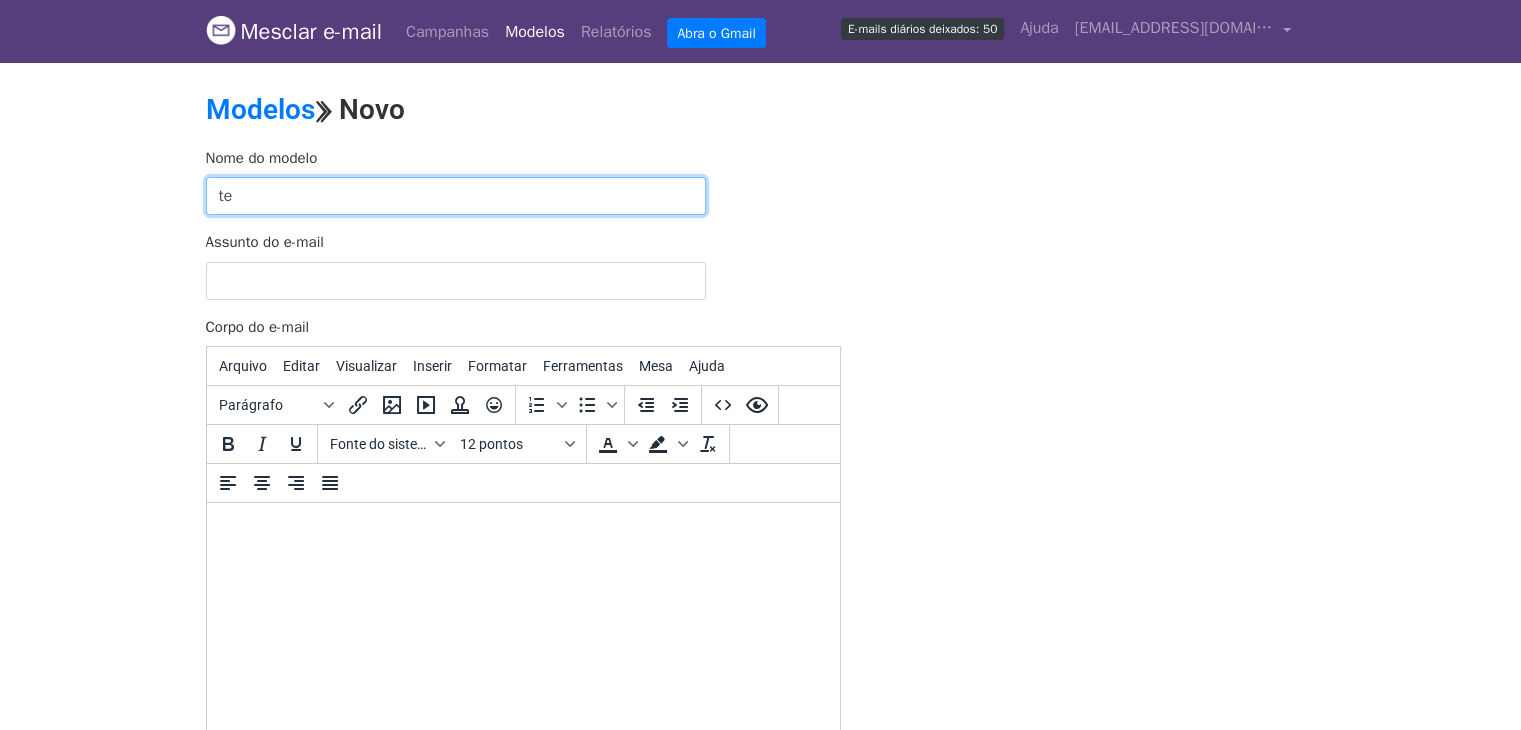 type on "t" 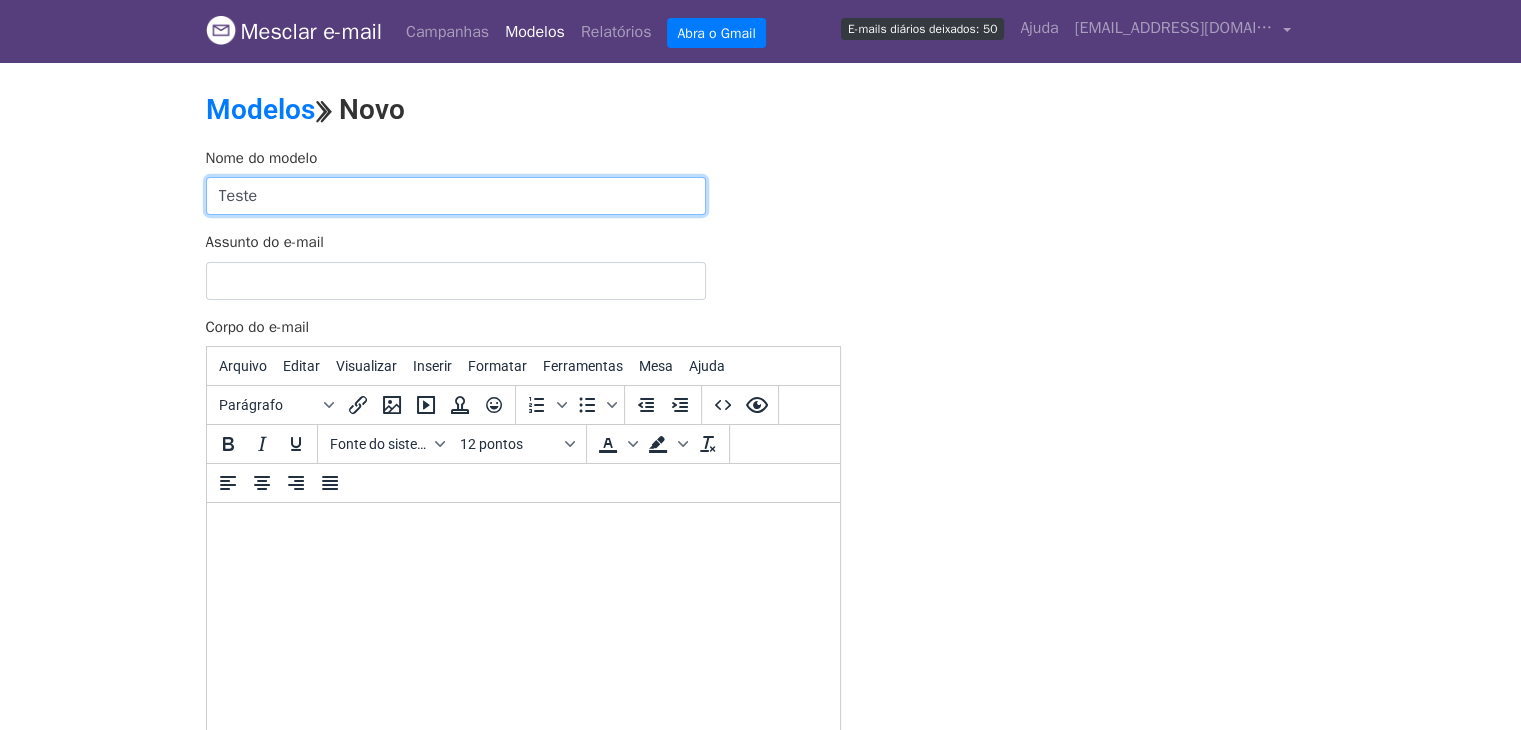 type on "Teste" 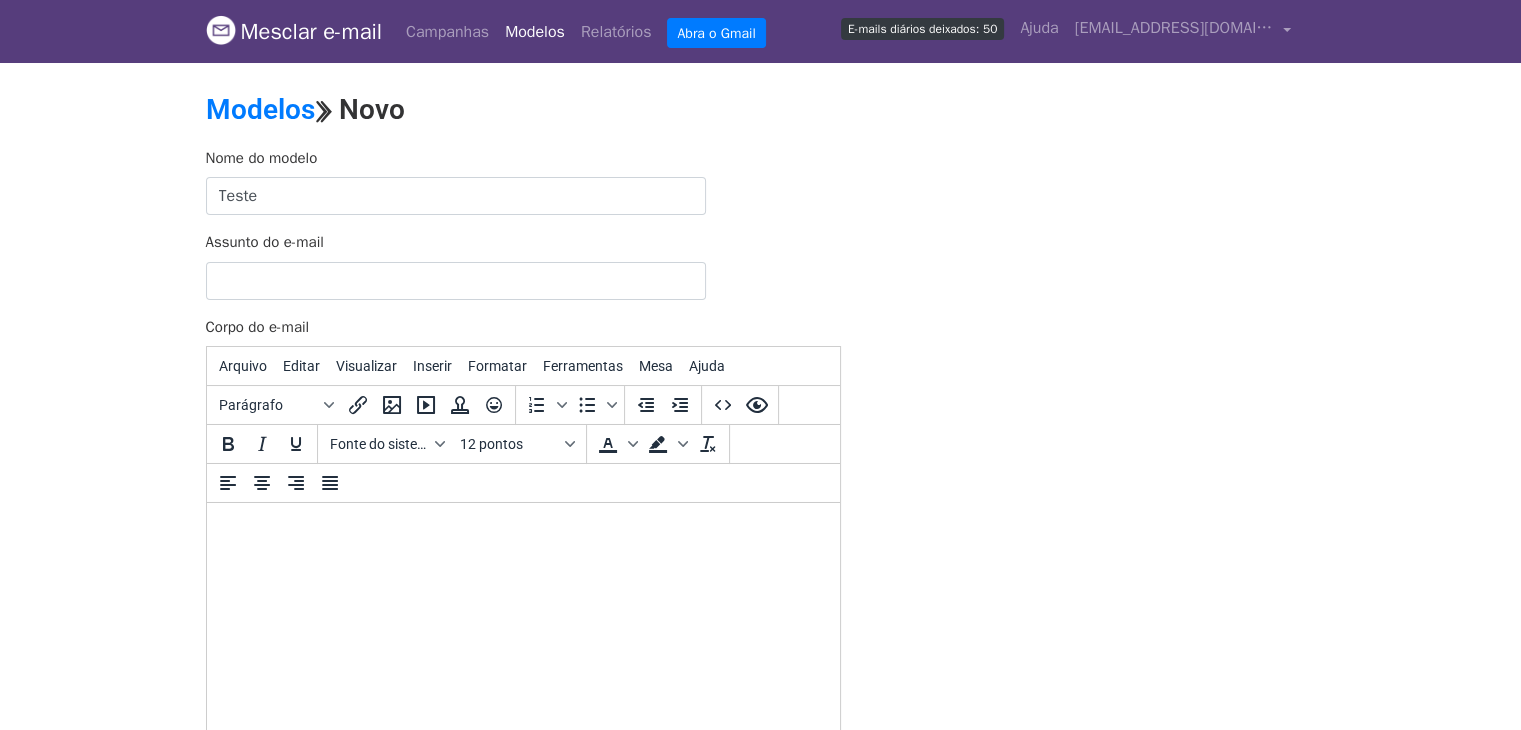 click on "Nome do modelo
Teste
Assunto do e-mail
Corpo do e-mail
Arquivo Editar Visualizar Inserir Formatar Ferramentas Mesa Ajuda Parágrafo Para abrir o pop-up, pressione Shift+Enter Para abrir o pop-up, pressione Shift+Enter Fonte do sistema 12 pontos Para abrir o pop-up, pressione Shift+Enter Para abrir o pop-up, pressione Shift+Enter 0 palavras Desenvolvido por Tiny
Salvar" at bounding box center [523, 499] 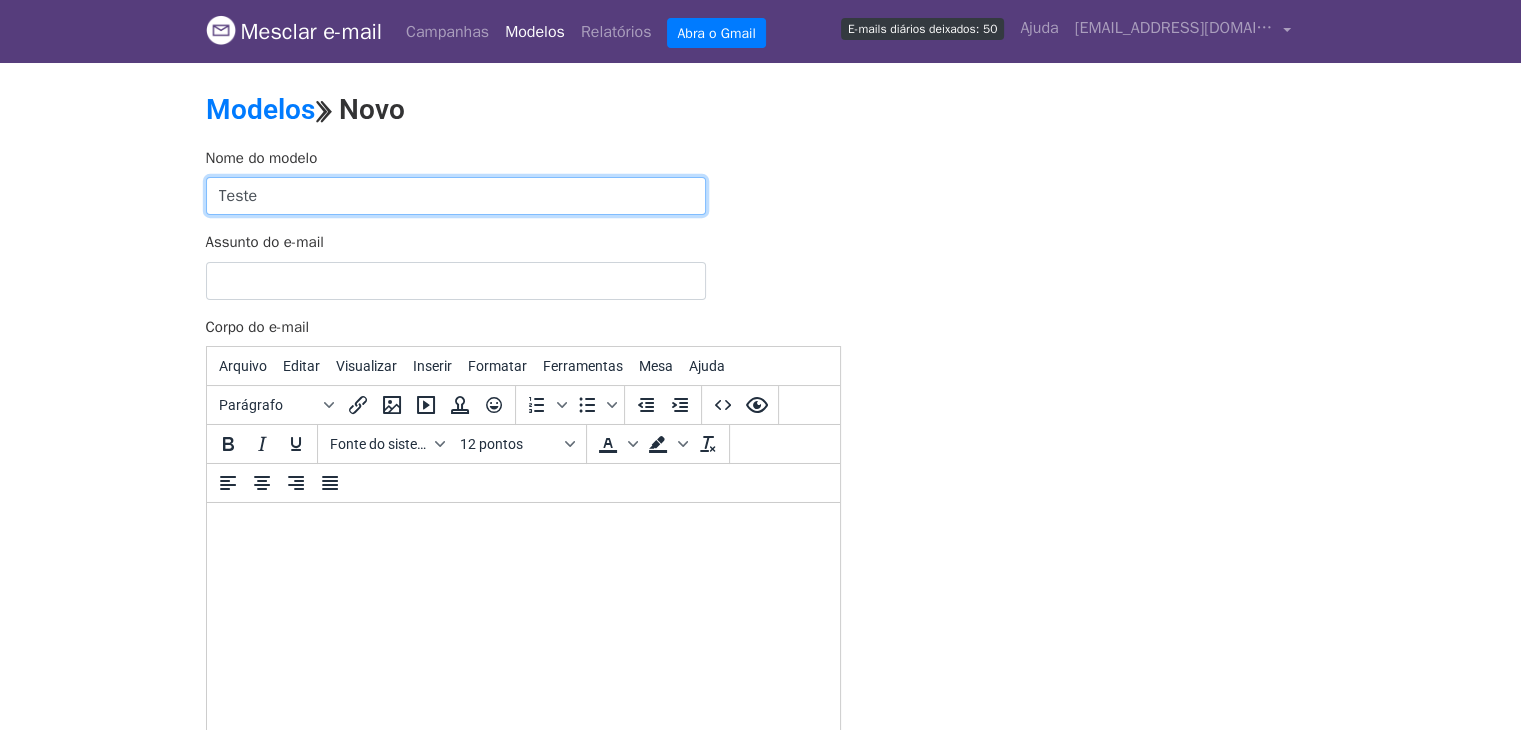 click on "Teste" at bounding box center (456, 196) 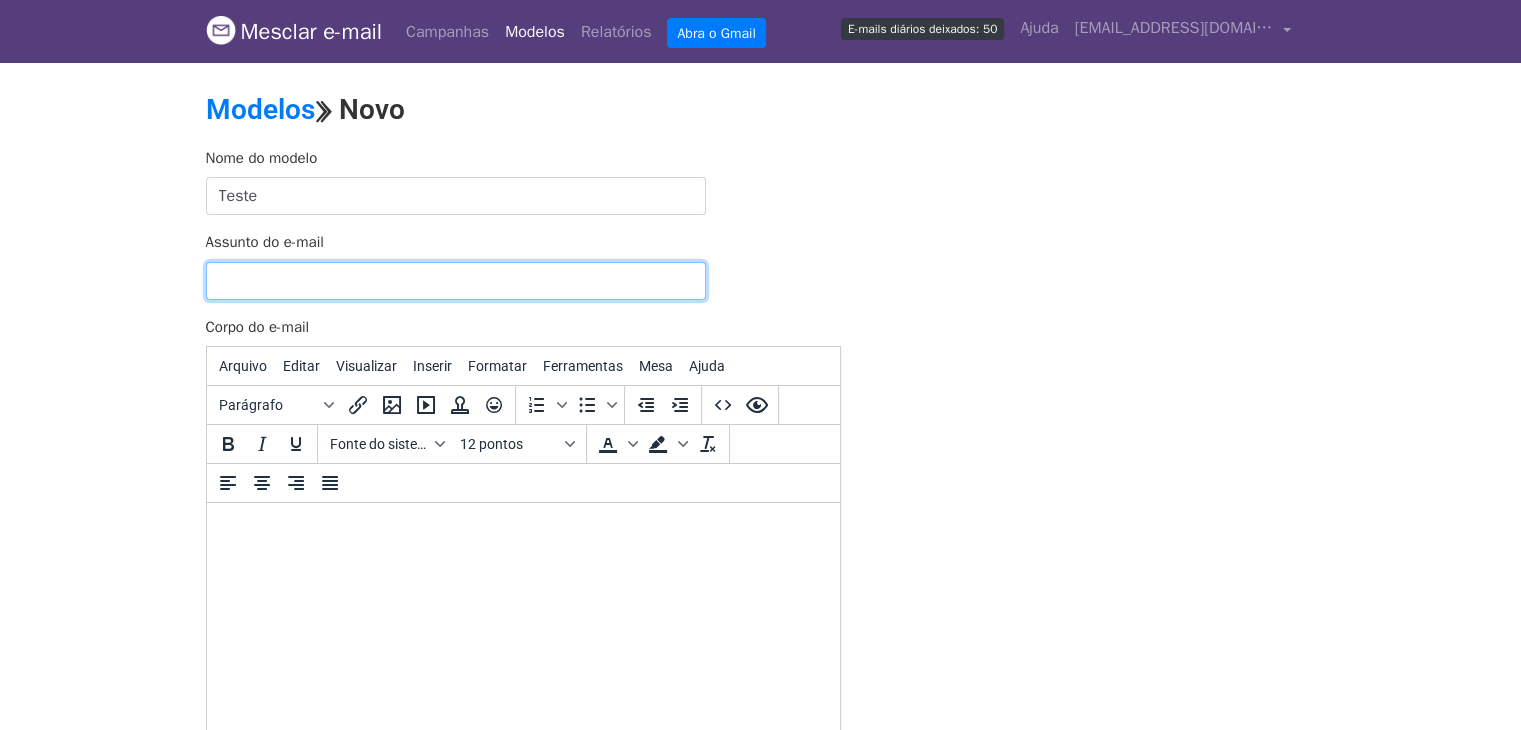 click on "Assunto do e-mail" at bounding box center [456, 281] 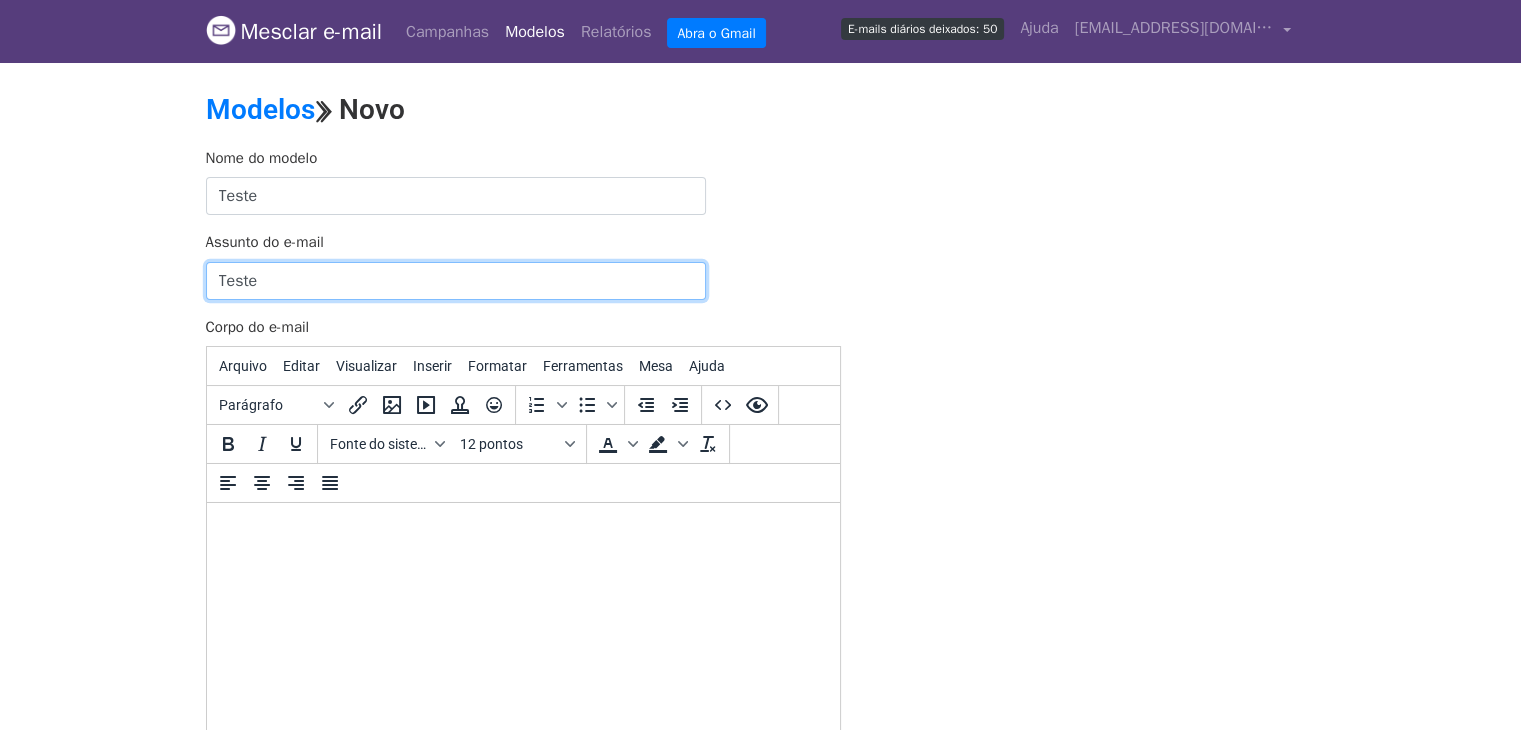 type on "Teste" 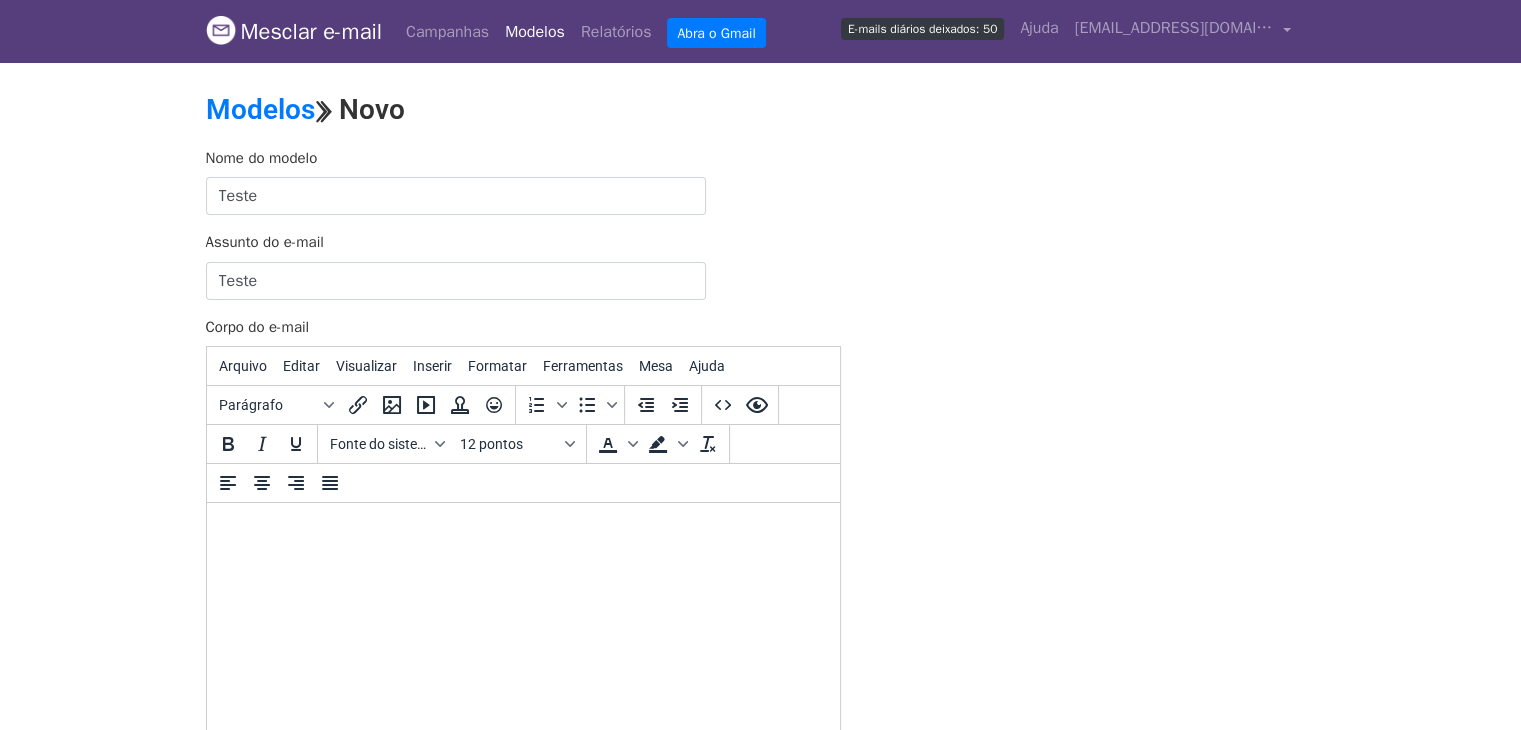 click at bounding box center (522, 530) 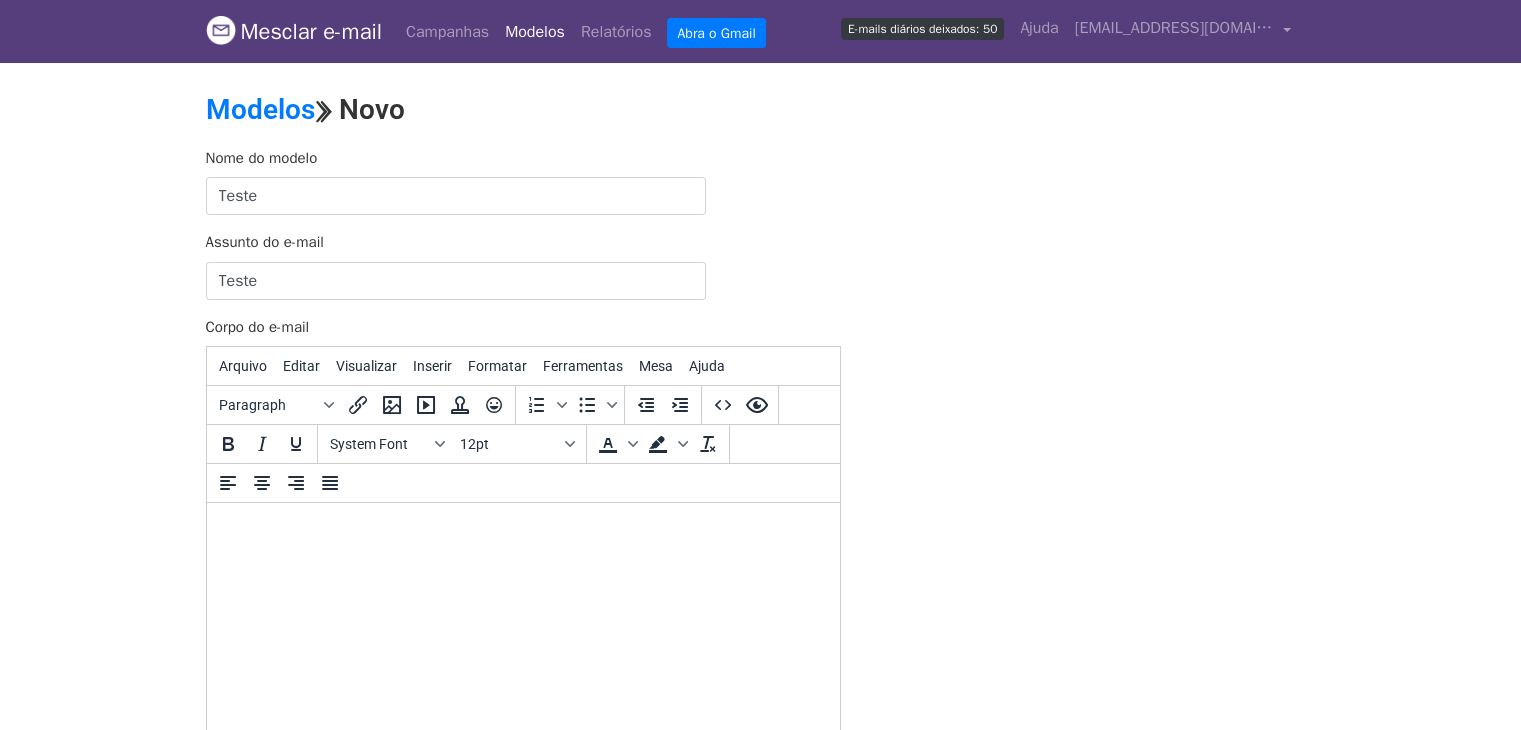 paste 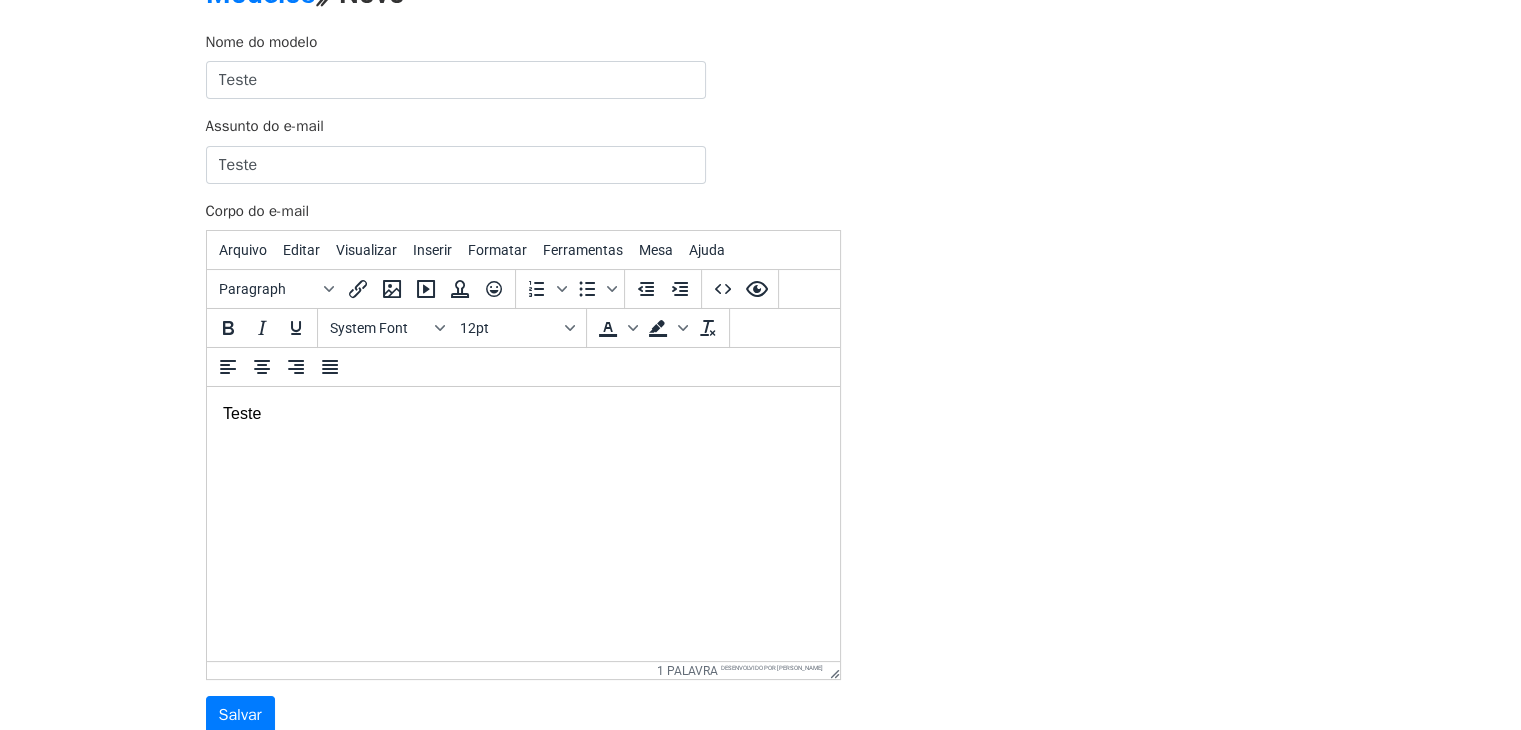 scroll, scrollTop: 280, scrollLeft: 0, axis: vertical 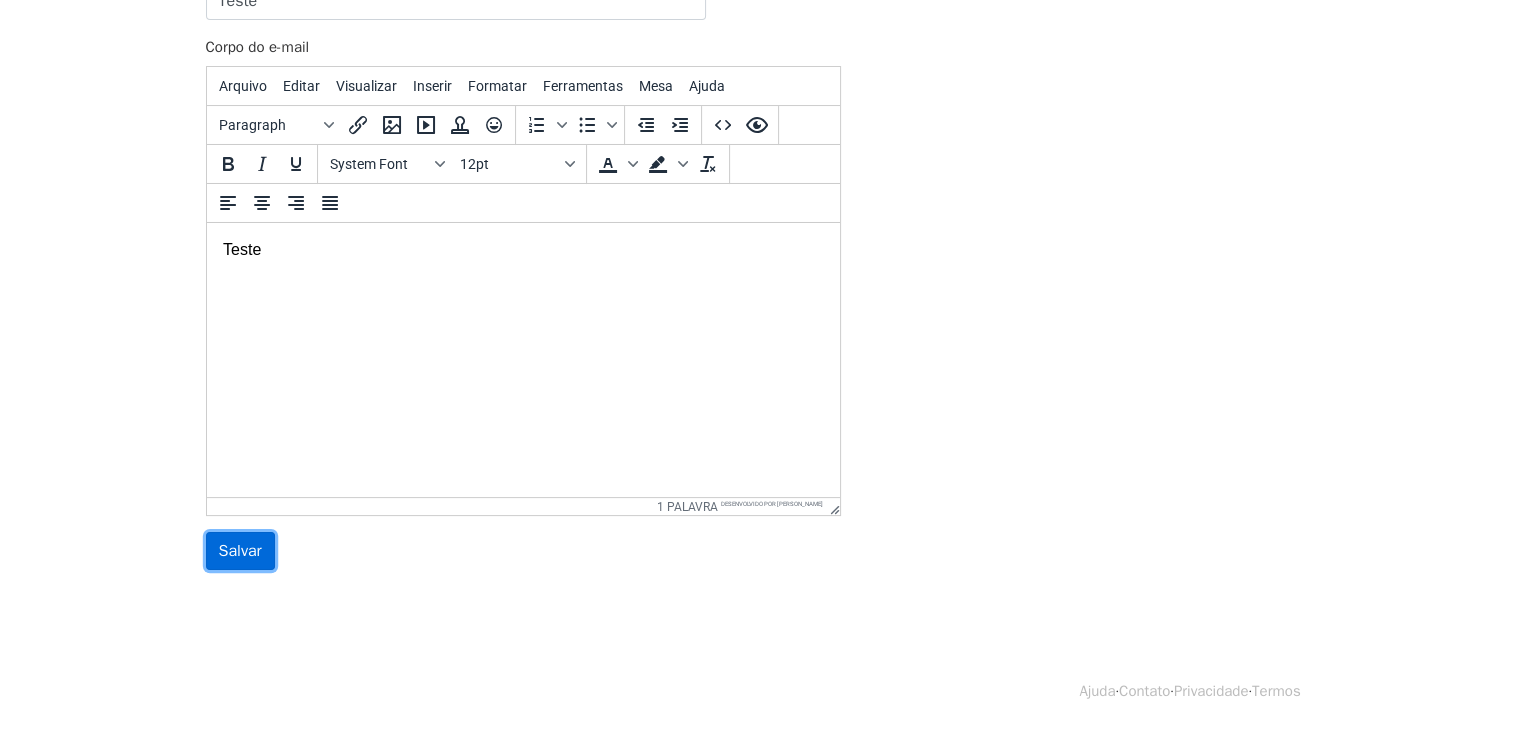 click on "Salvar" at bounding box center [240, 551] 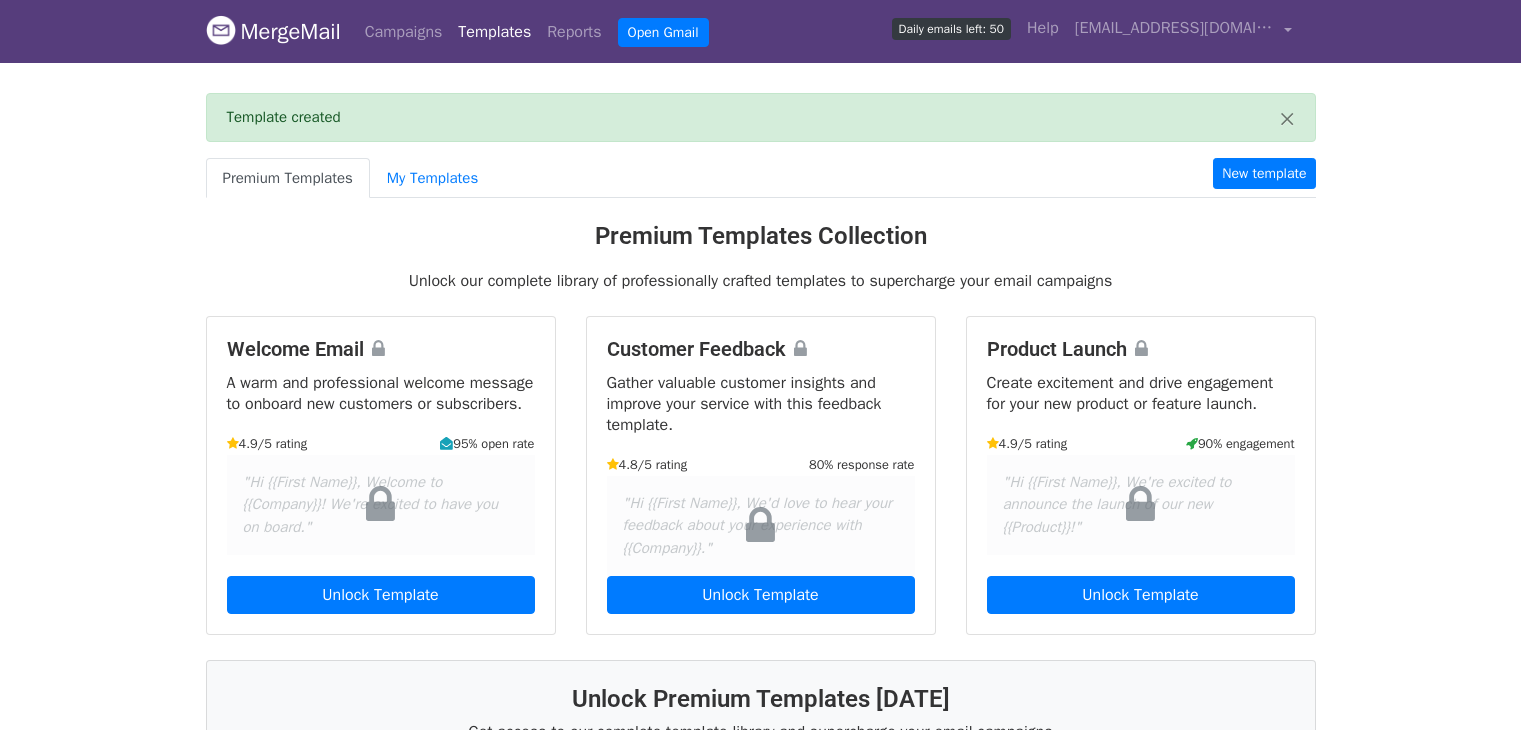scroll, scrollTop: 0, scrollLeft: 0, axis: both 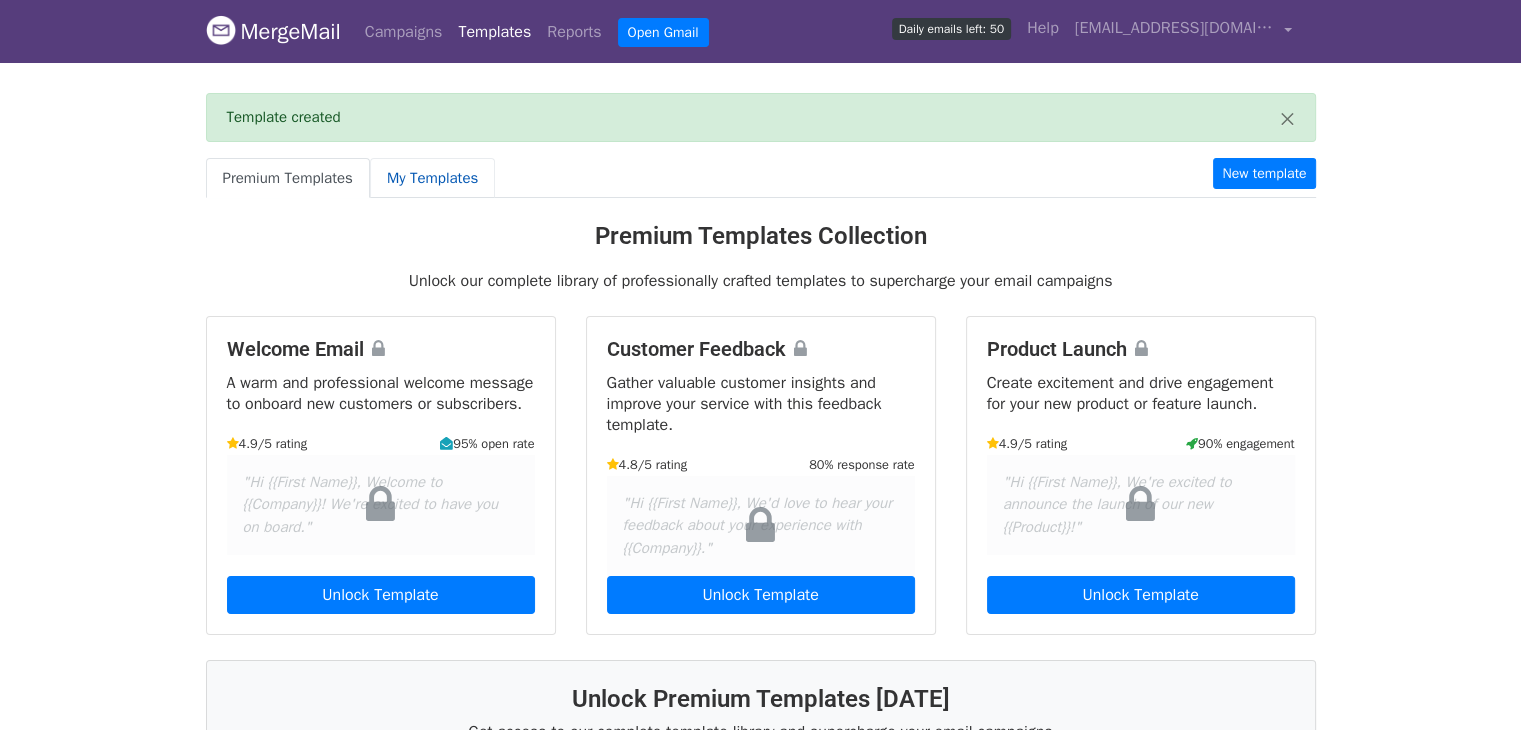 click on "My Templates" at bounding box center (432, 178) 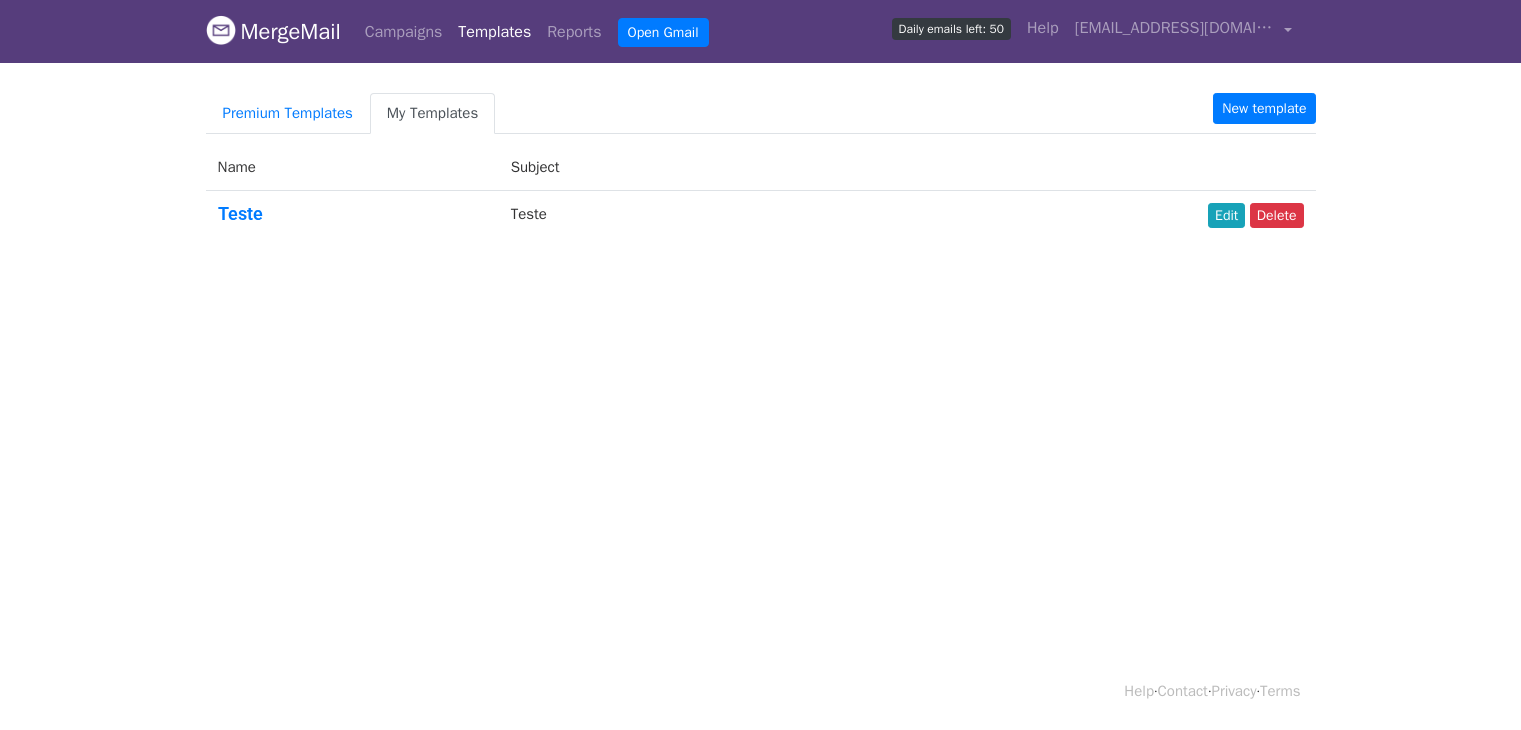 scroll, scrollTop: 0, scrollLeft: 0, axis: both 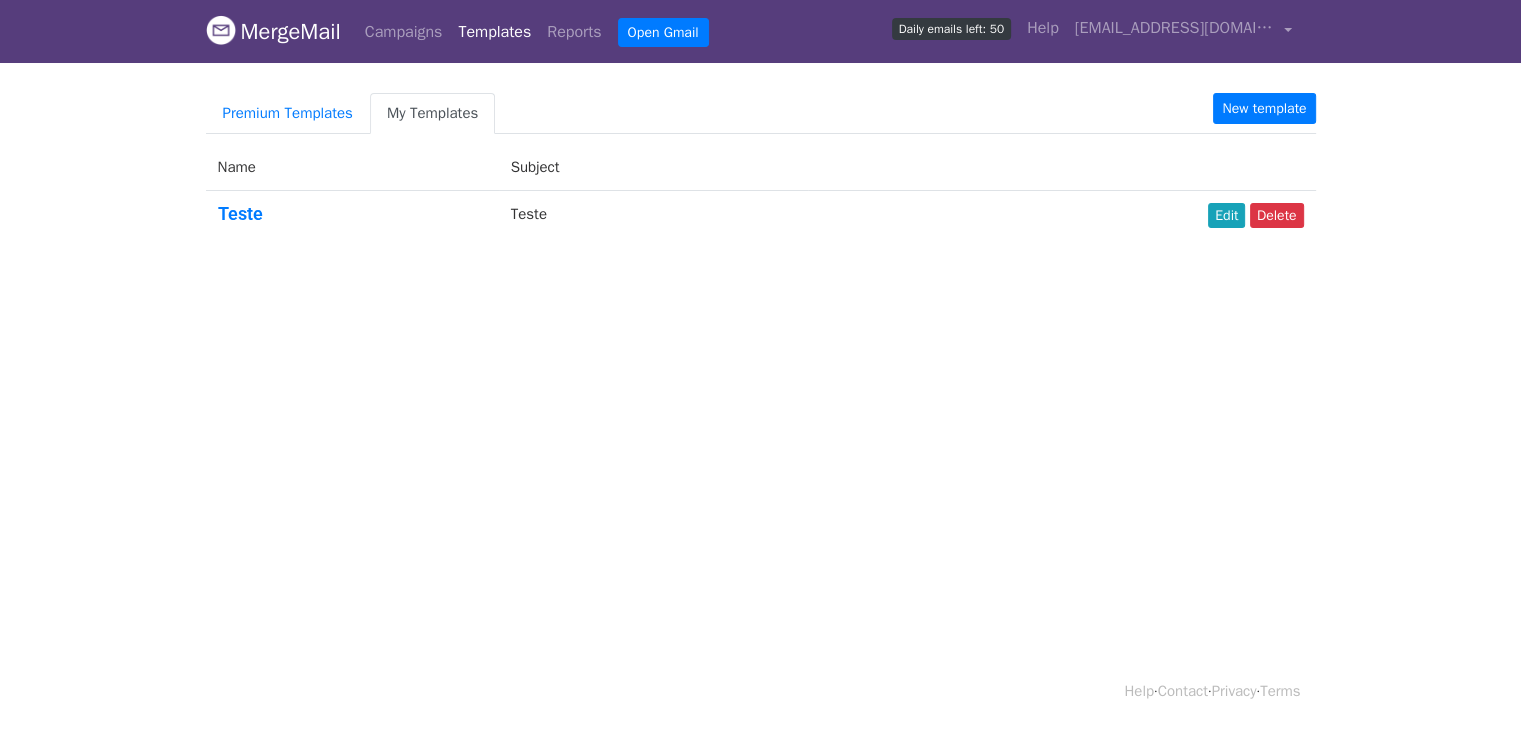click on "Edit
Delete" at bounding box center (1061, 218) 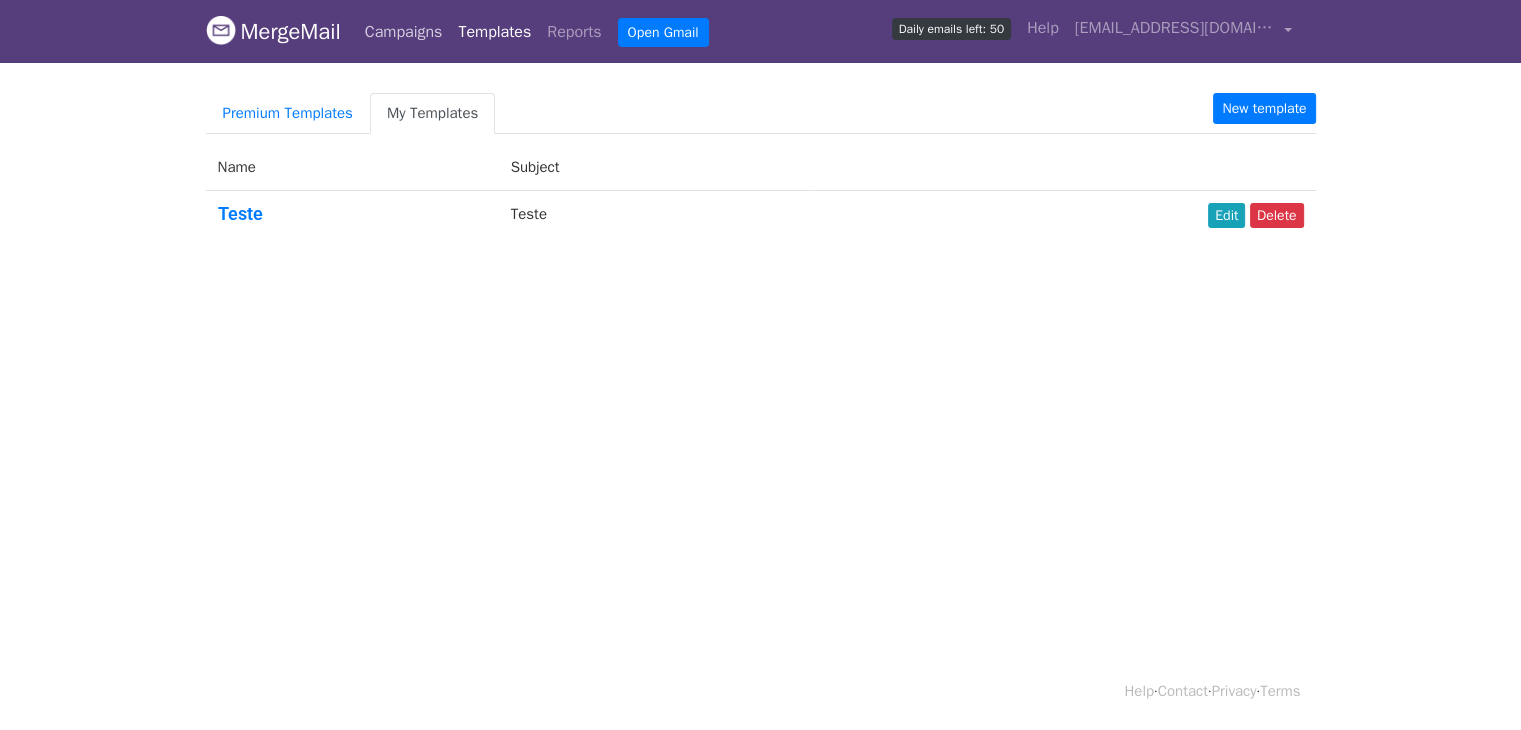 click on "Campaigns" at bounding box center [404, 32] 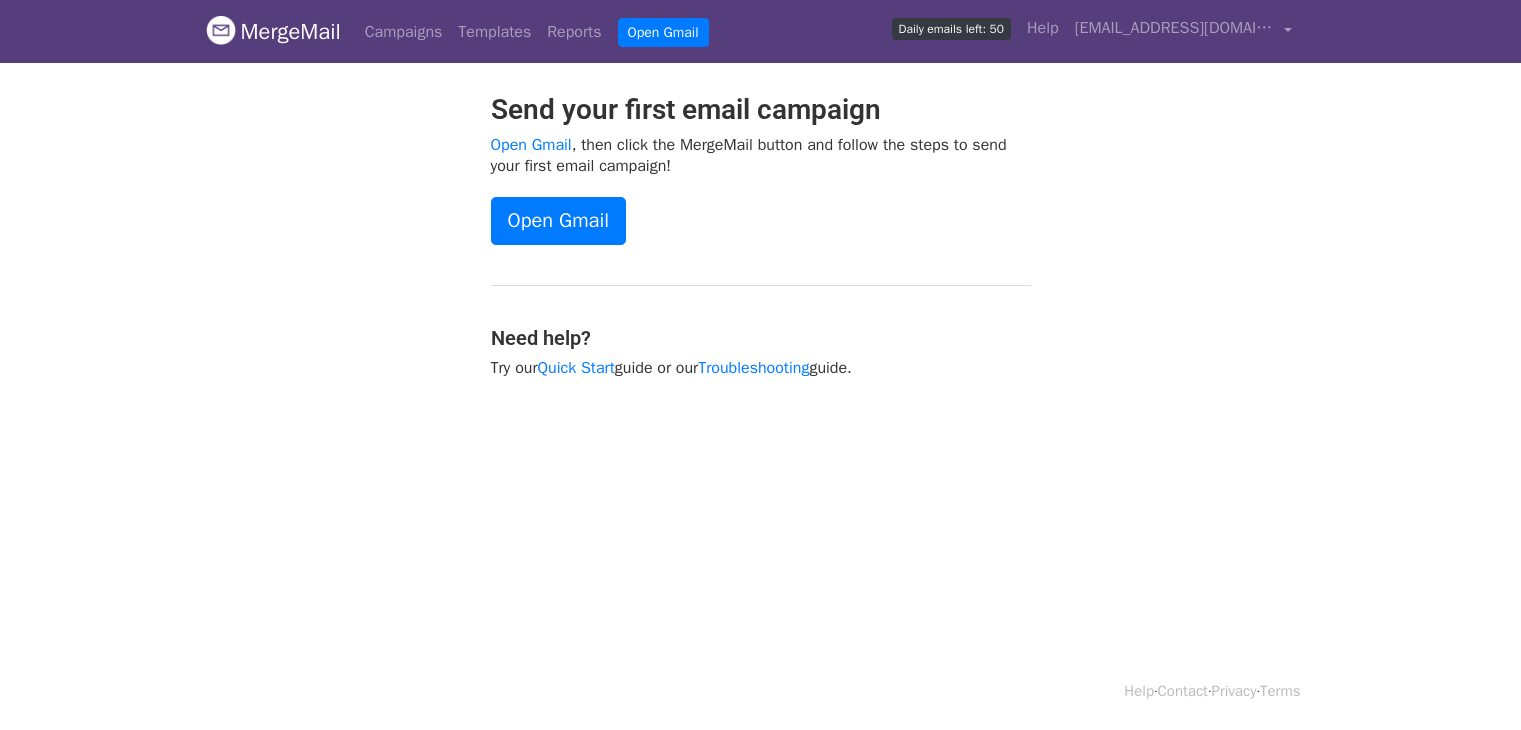 scroll, scrollTop: 0, scrollLeft: 0, axis: both 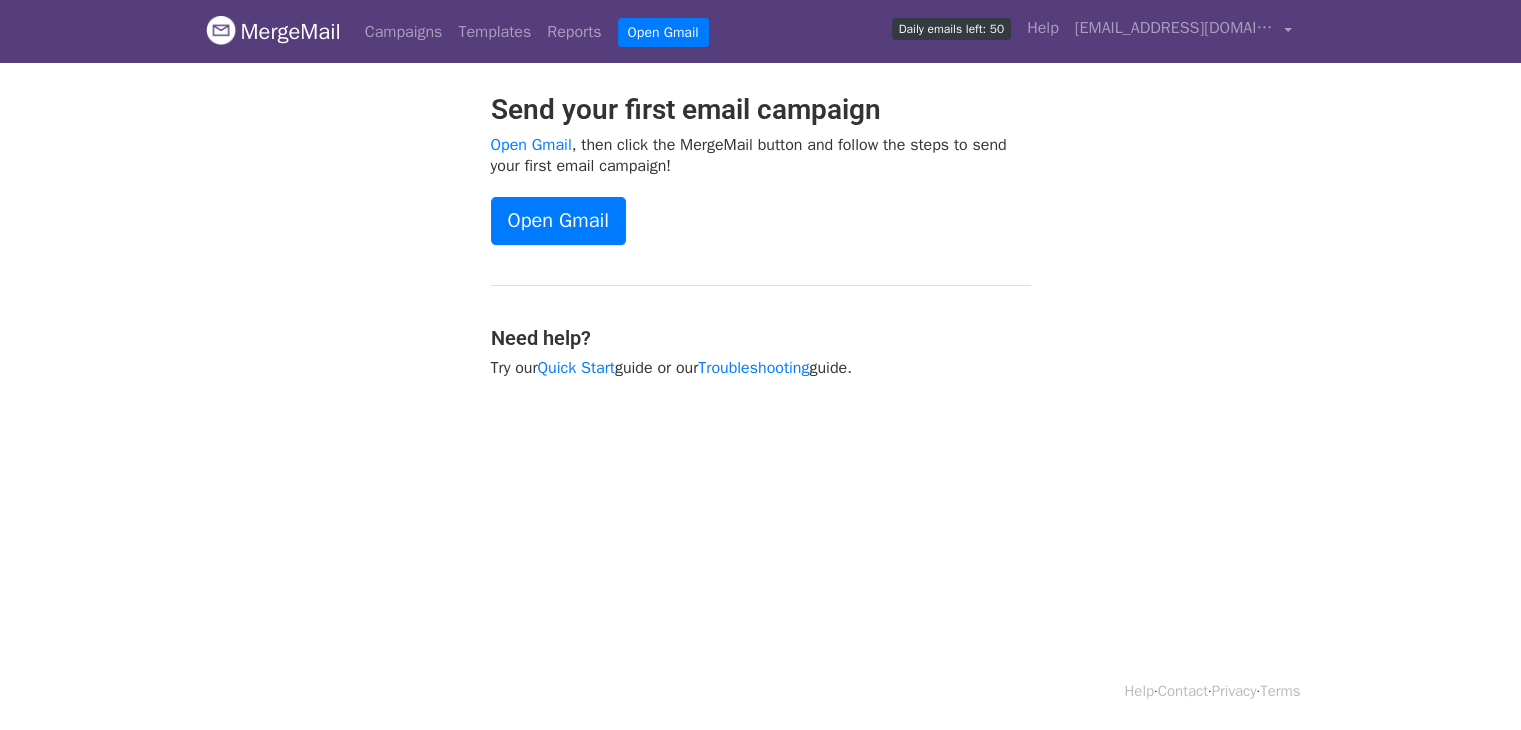 click on "Send your first email campaign
Open Gmail , then click the MergeMail button and follow the steps to send your first email campaign!
Open Gmail
Need help?
Try our  Quick Start  guide or our  Troubleshooting  guide." at bounding box center (761, 246) 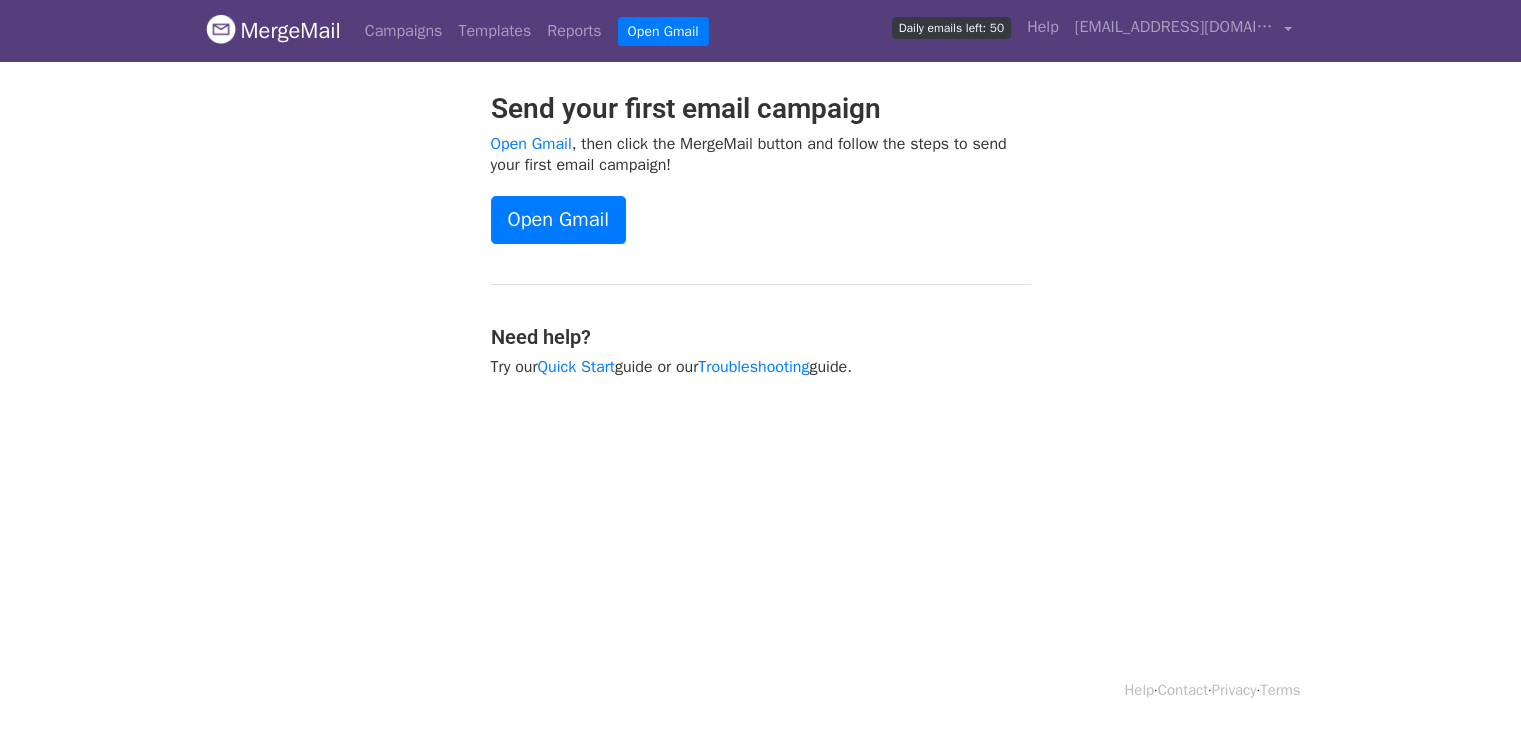 scroll, scrollTop: 2, scrollLeft: 0, axis: vertical 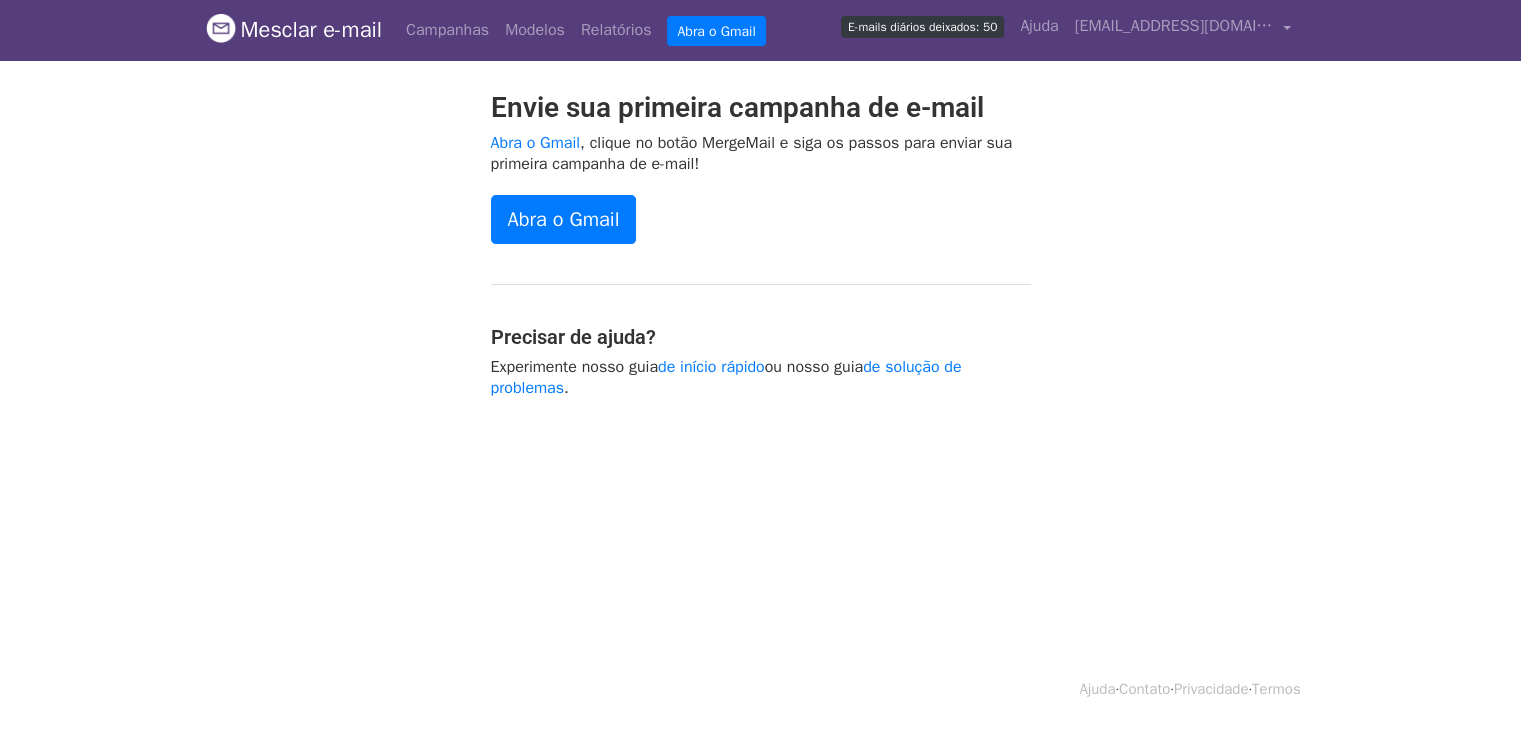click on "Mesclar e-mail
Campanhas
Modelos
Relatórios
Abra o Gmail
E-mails diários deixados: 50
Ajuda
imersao-ra@irede.org.br
Conta
Cancelar assinaturas
Integrações
Configurações de notificação
sair
Novos recursos
Vocês estão todos atualizados!
Campanhas agendadas
Programe seus e-mails para serem enviados mais tarde.
Ler mais
Relatórios de conta
Visualize relatórios de todas as suas campanhas para encontrar destinatários altamente engajados e ver quais modelos e campanhas têm mais cliques e aberturas.
Ler mais
Ver meus relatórios
Editor de modelos
Crie lindos e-mails usando nosso poderoso editor de modelos.
Ler mais
Ver meus modelos
Envie sua primeira campanha de e-mail
Abra o Gmail  , clique no botão MergeMail e siga os passos para enviar sua primeira campanha de e-mail!
Abra o Gmail" at bounding box center [760, 248] 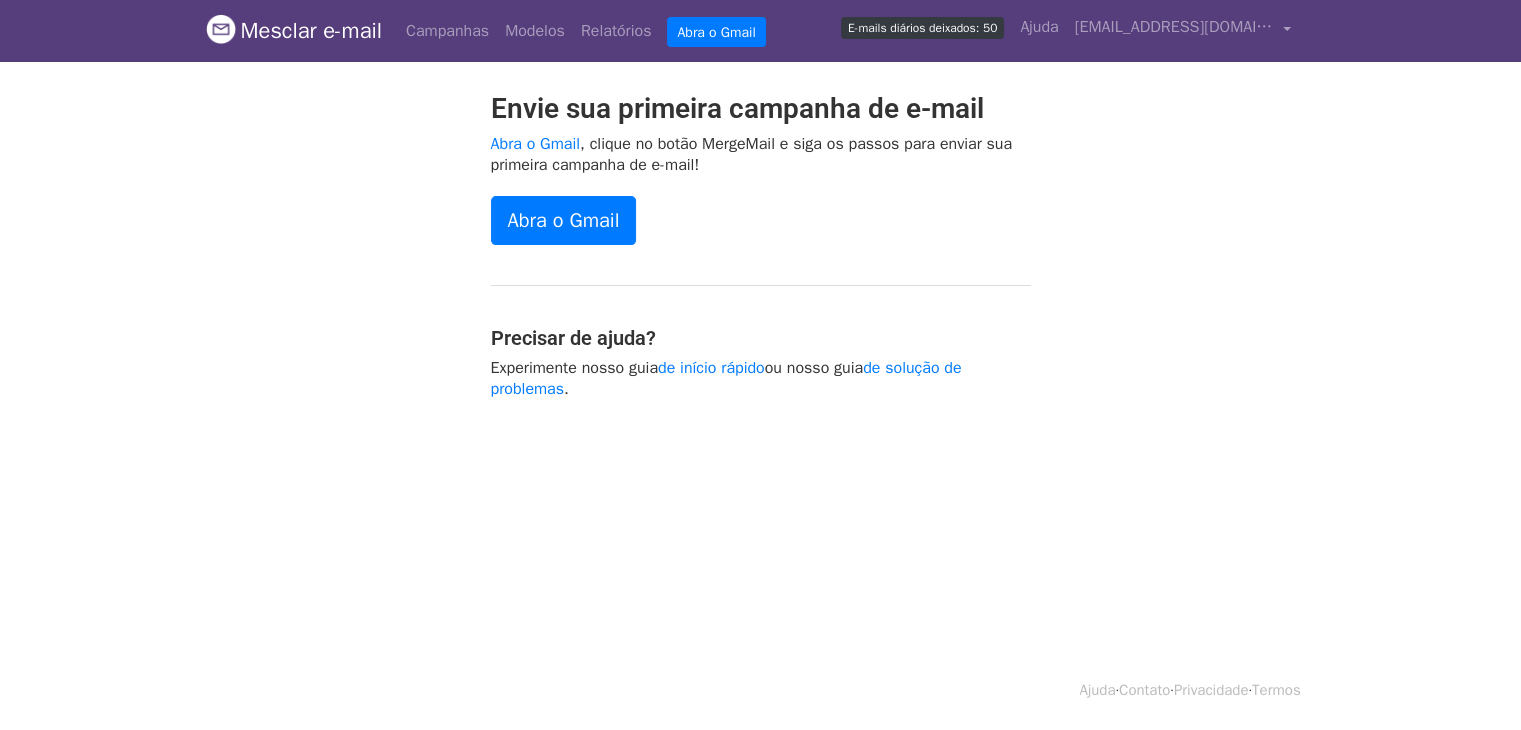 scroll, scrollTop: 0, scrollLeft: 0, axis: both 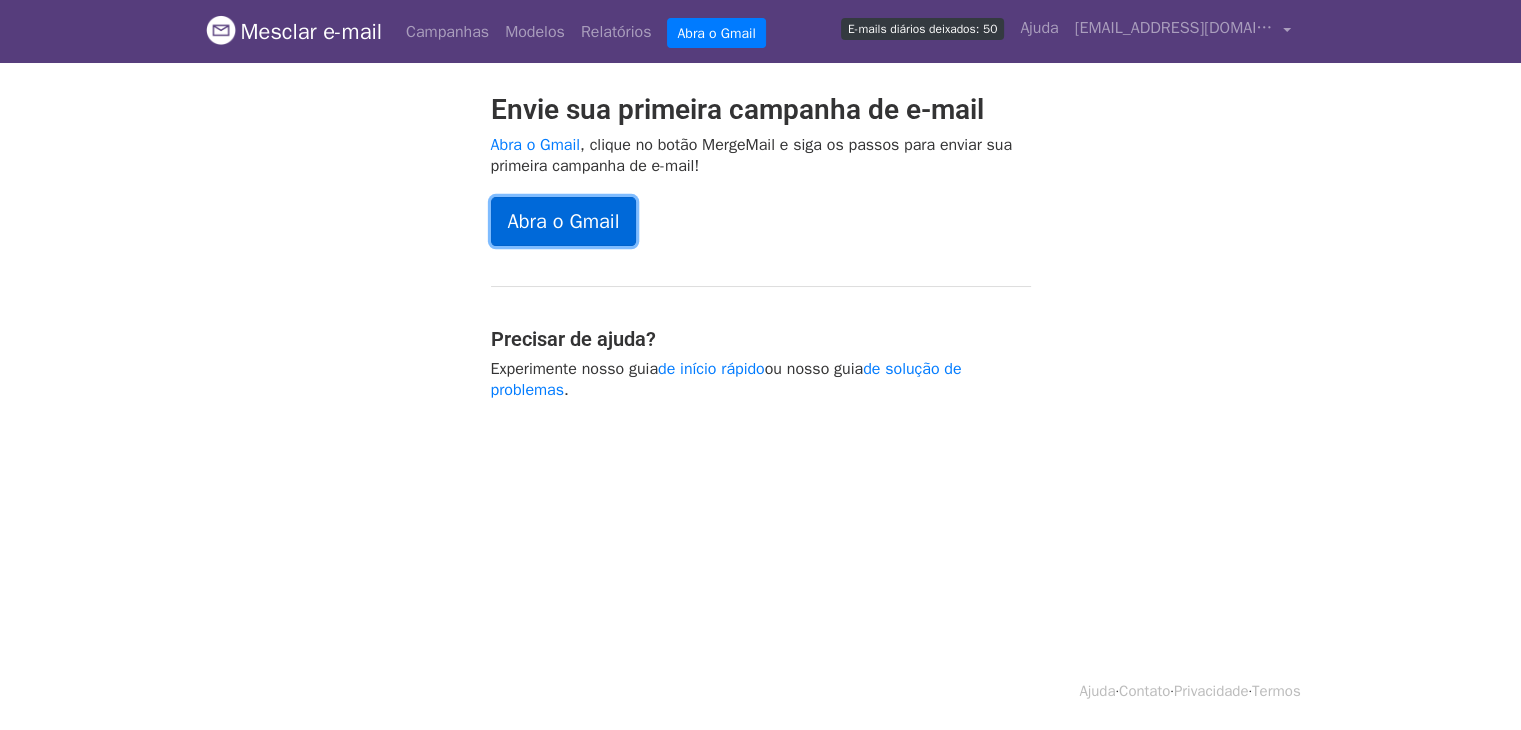 click on "Abra o Gmail" at bounding box center [564, 221] 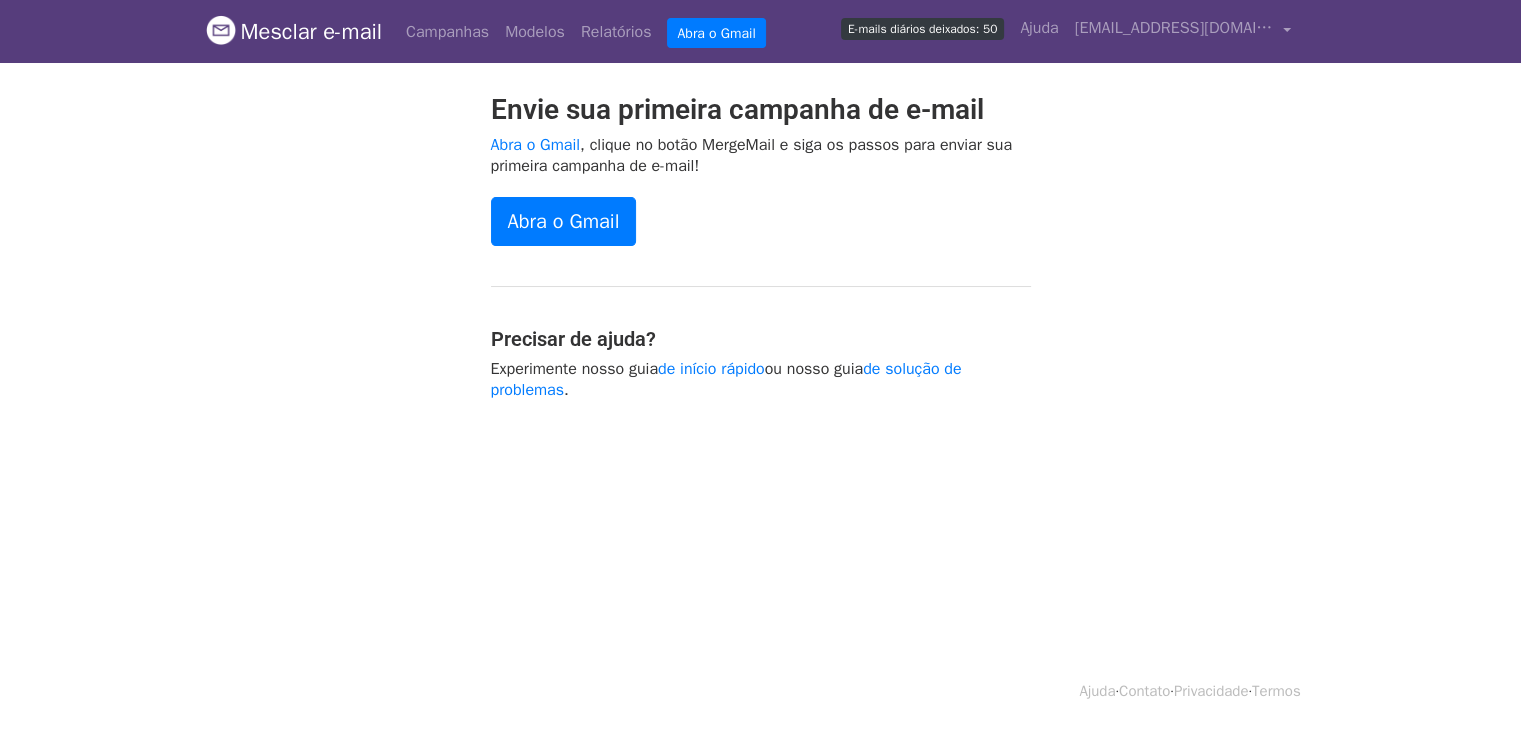 click on "Abra o Gmail" at bounding box center (761, 221) 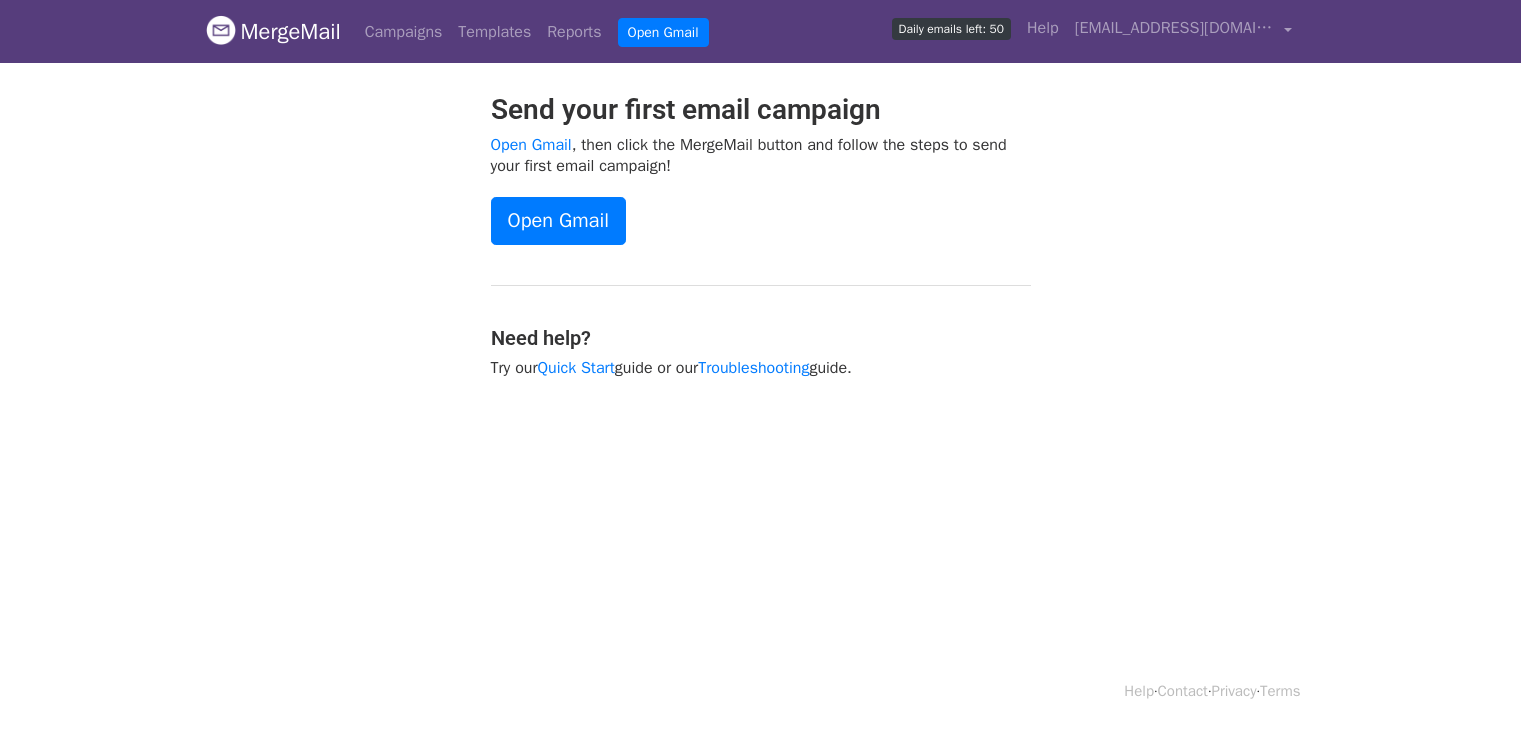 scroll, scrollTop: 0, scrollLeft: 0, axis: both 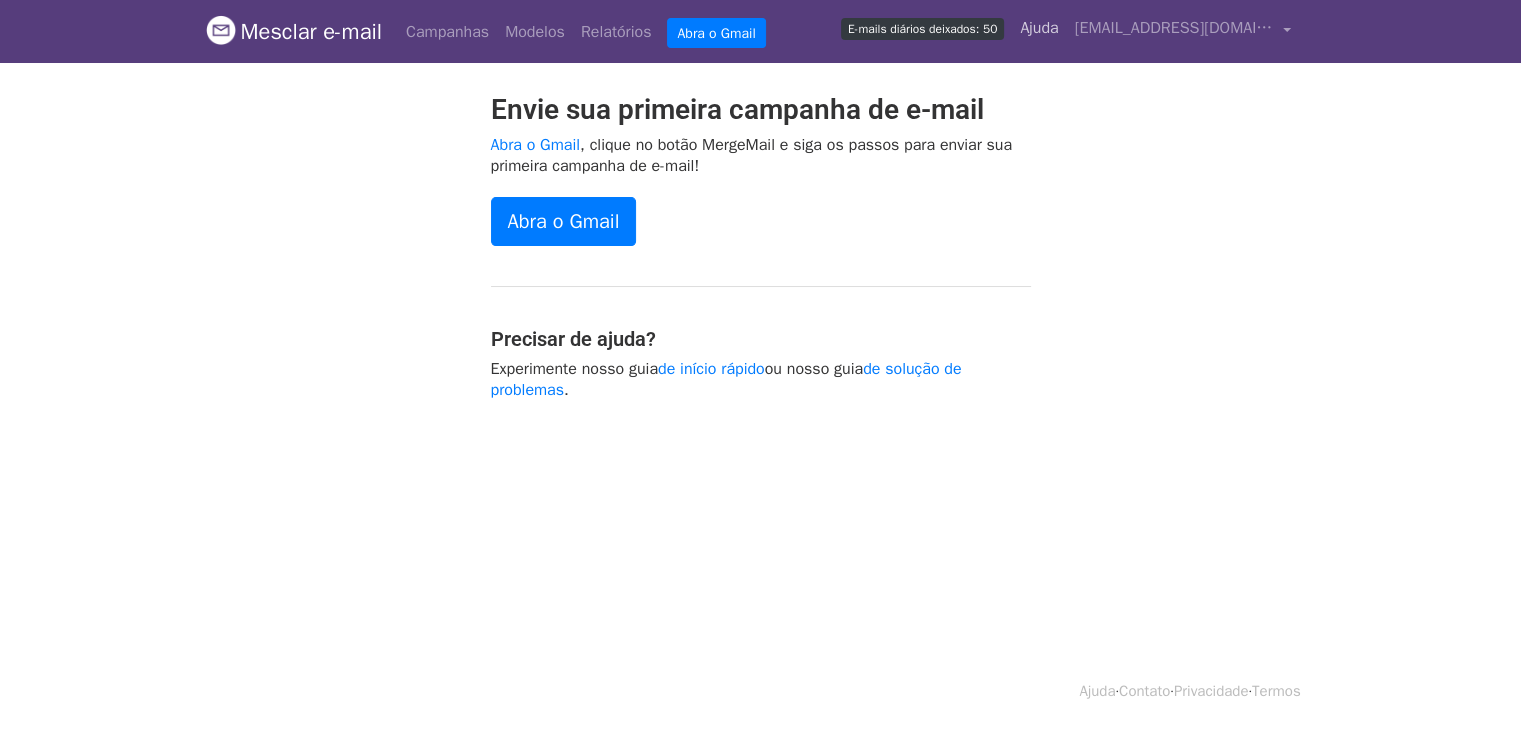 click on "Ajuda" at bounding box center (1039, 28) 